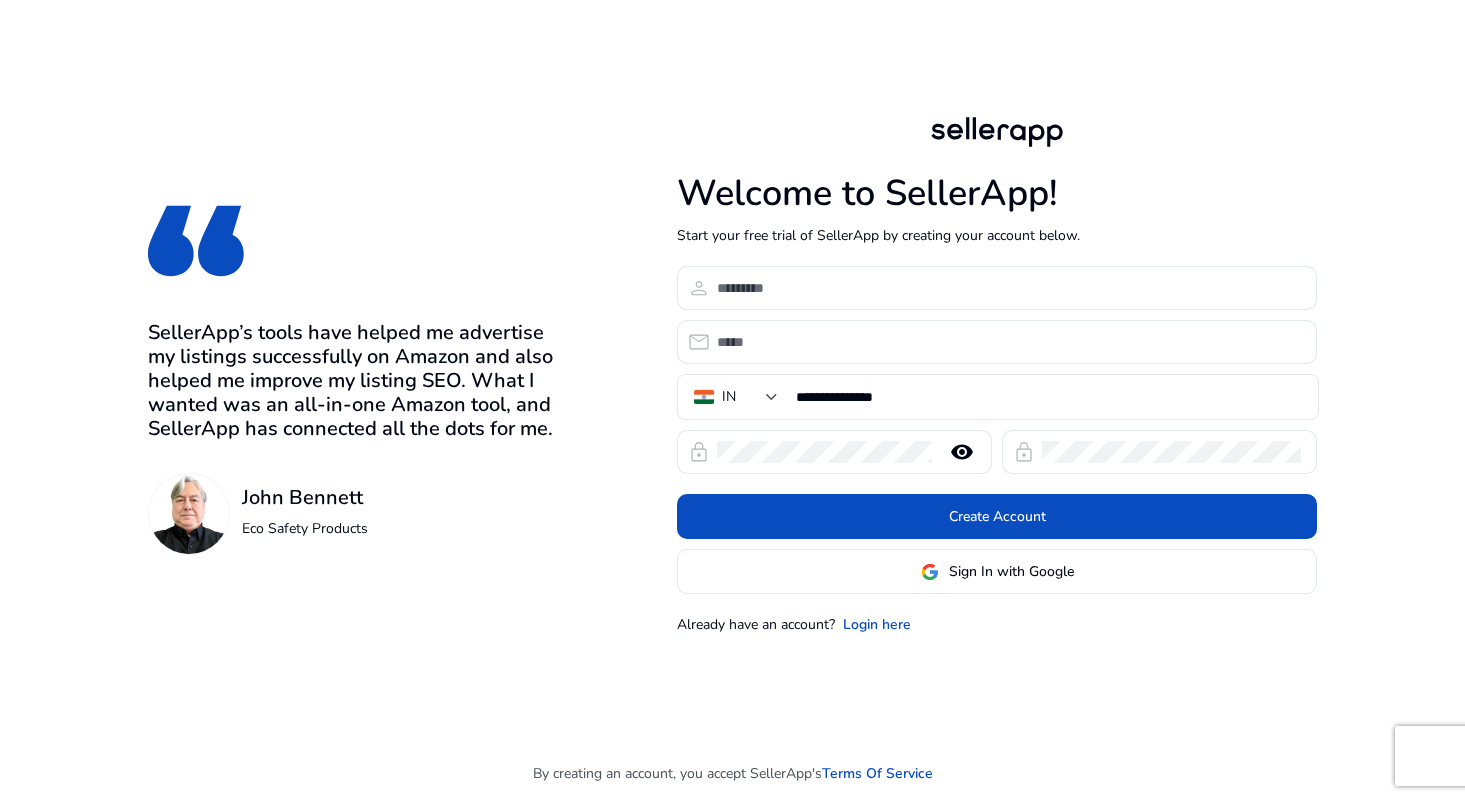 scroll, scrollTop: 0, scrollLeft: 0, axis: both 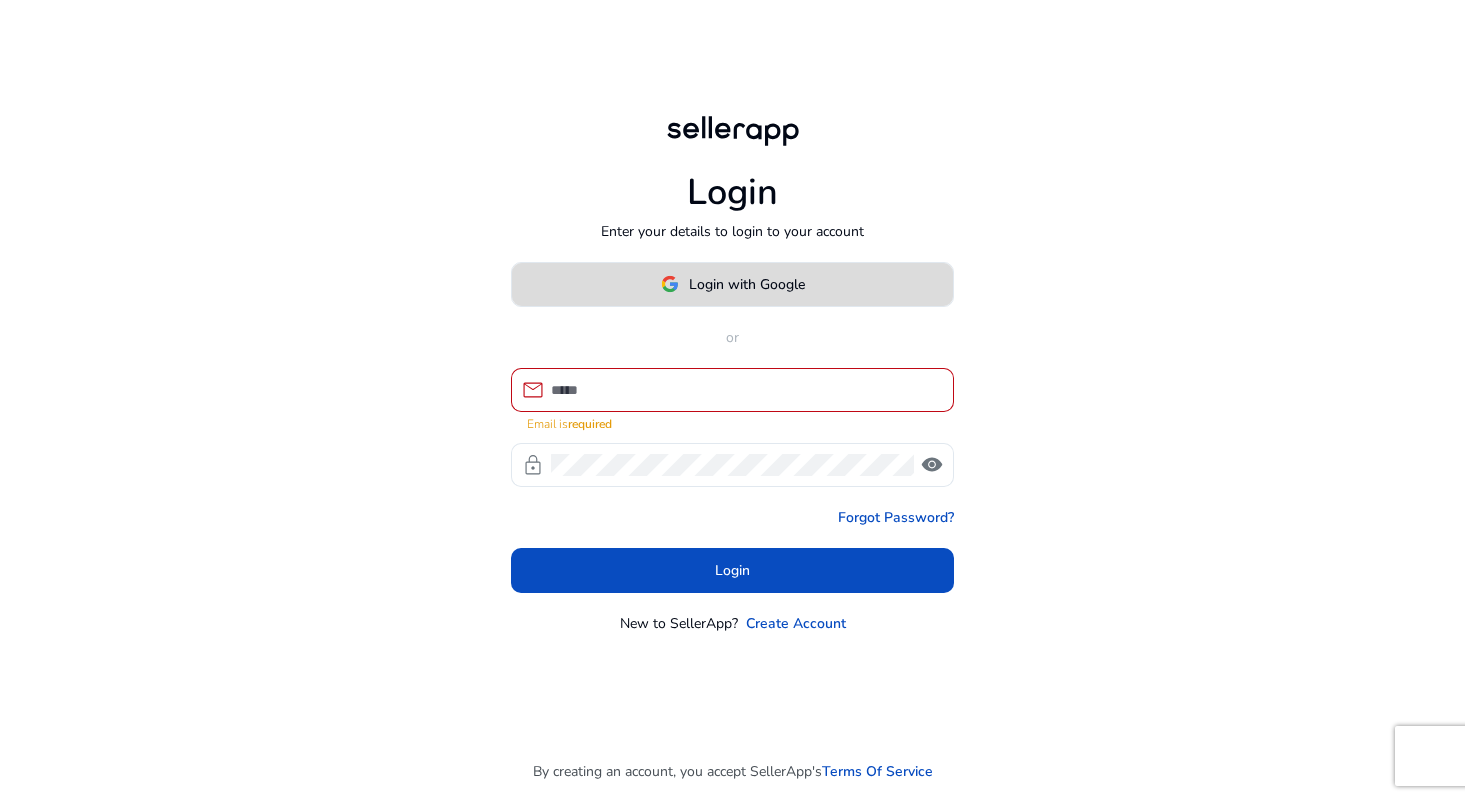 click on "Login with Google" 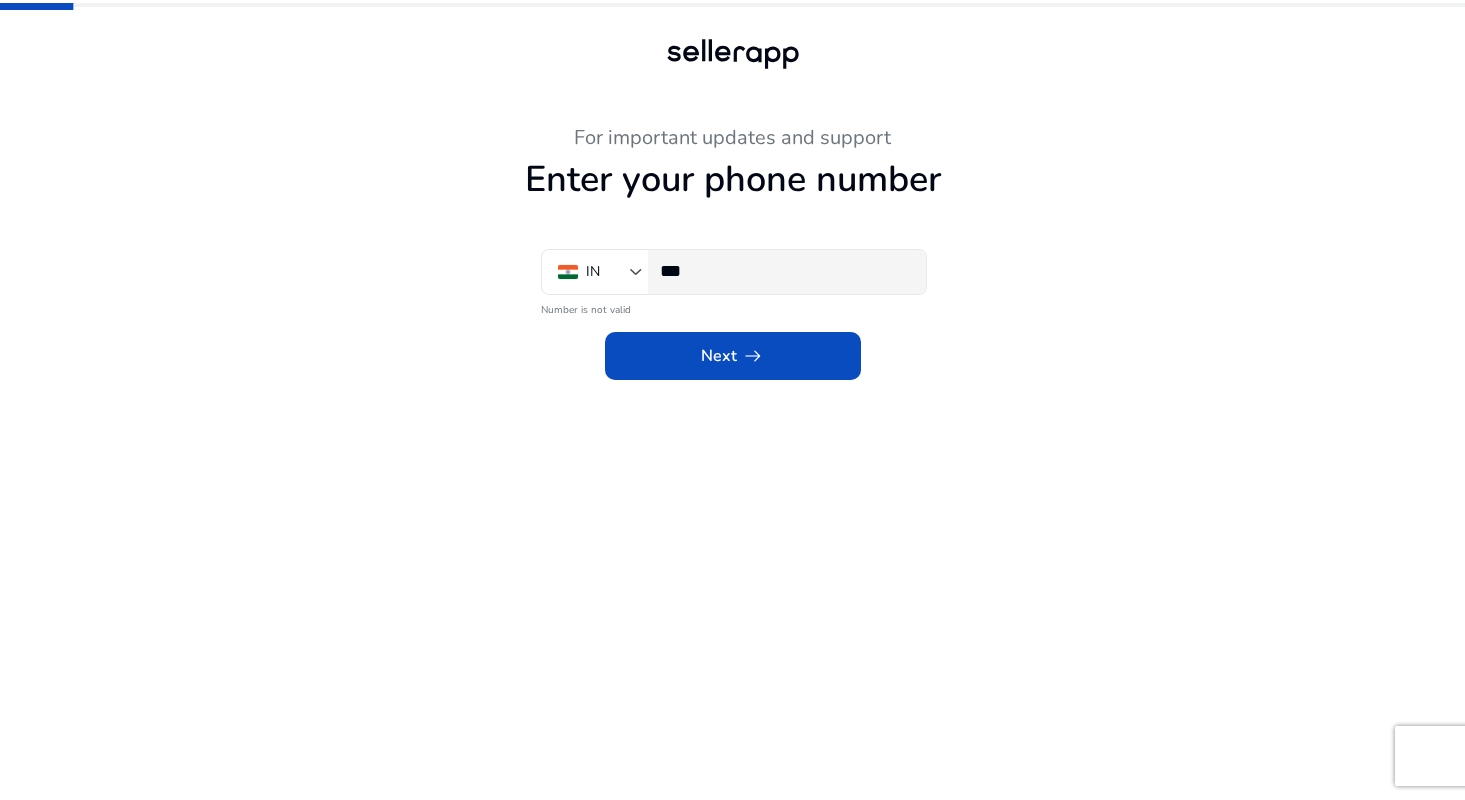 click on "***" at bounding box center [785, 271] 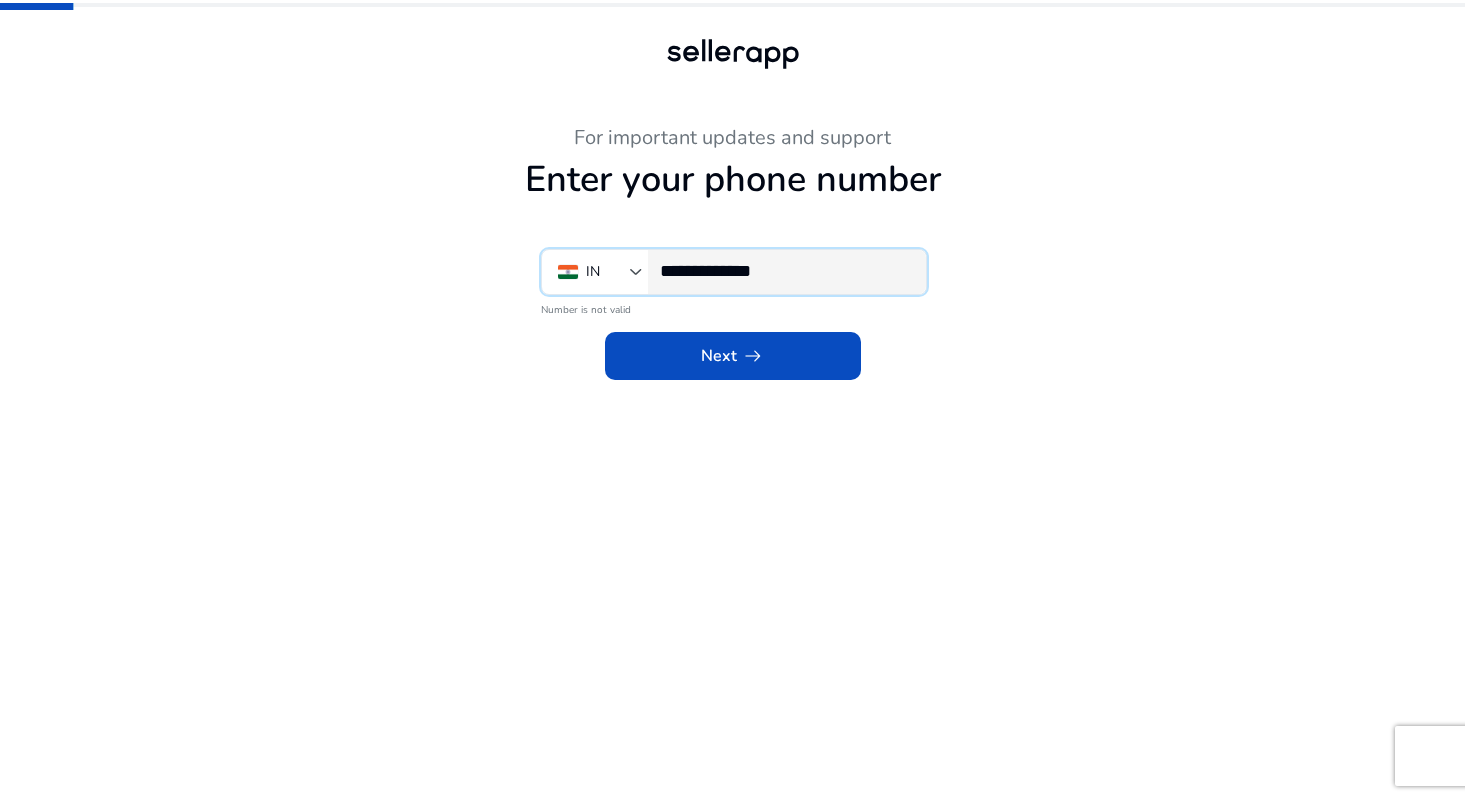 type on "**********" 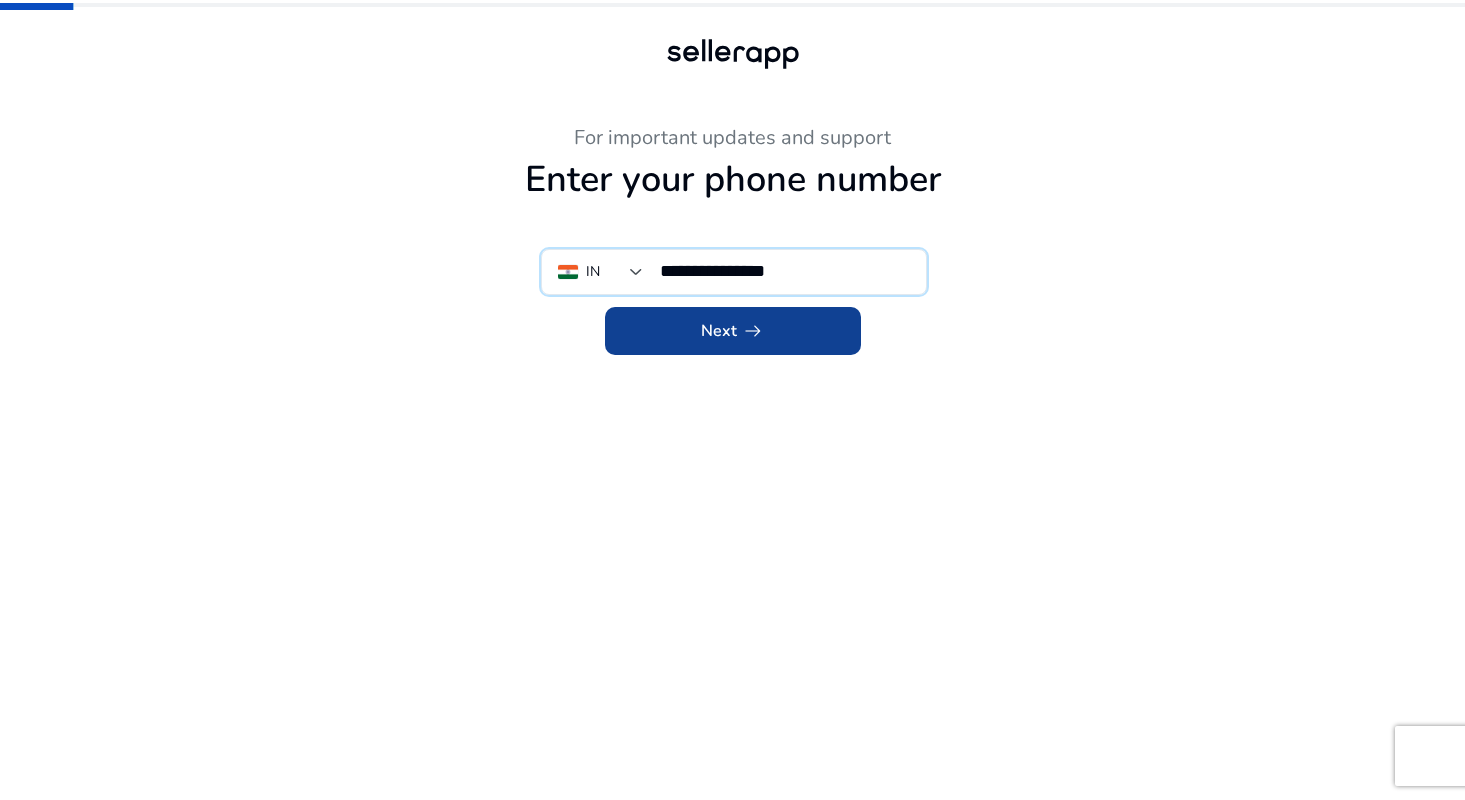 click 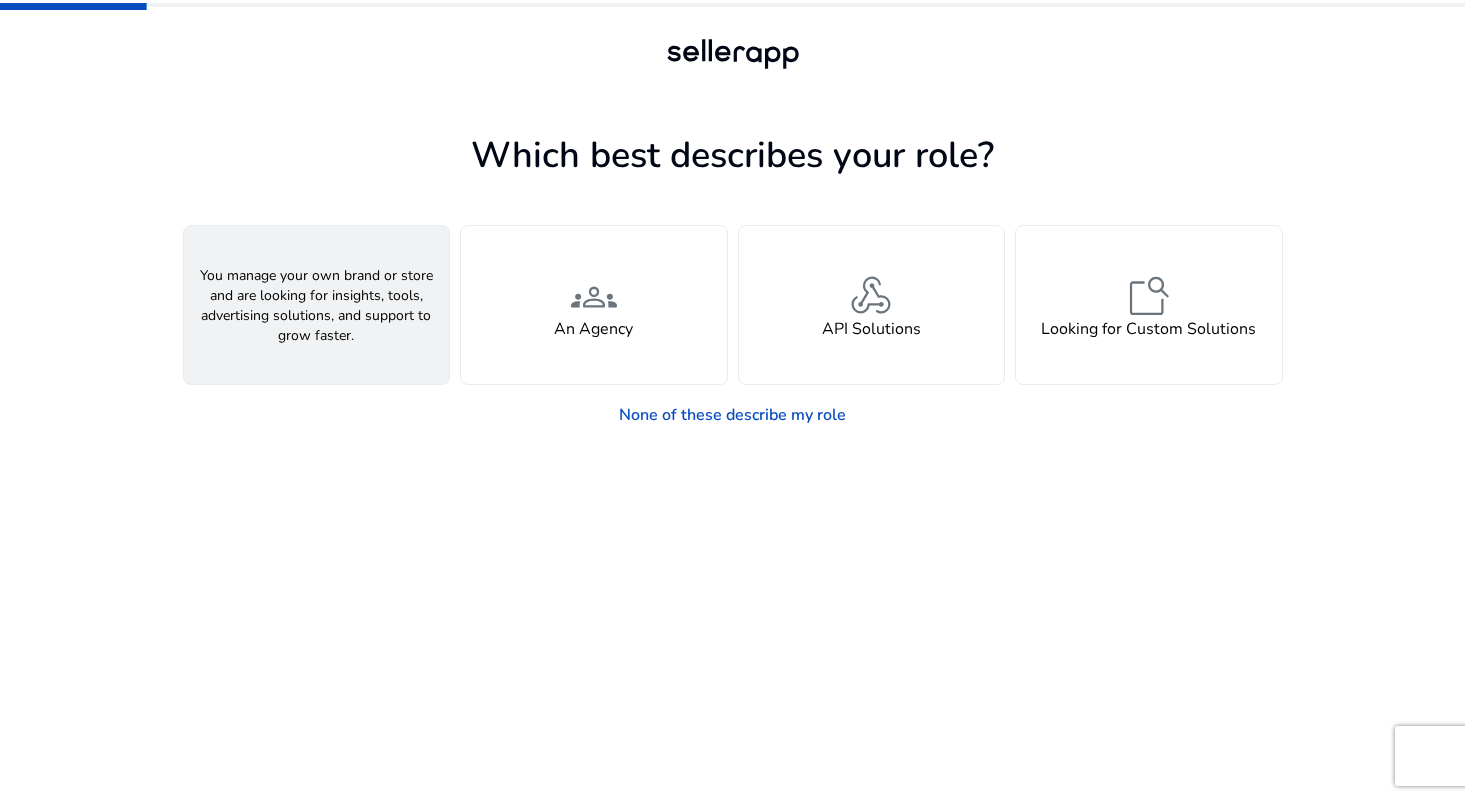 click on "person  A Seller" 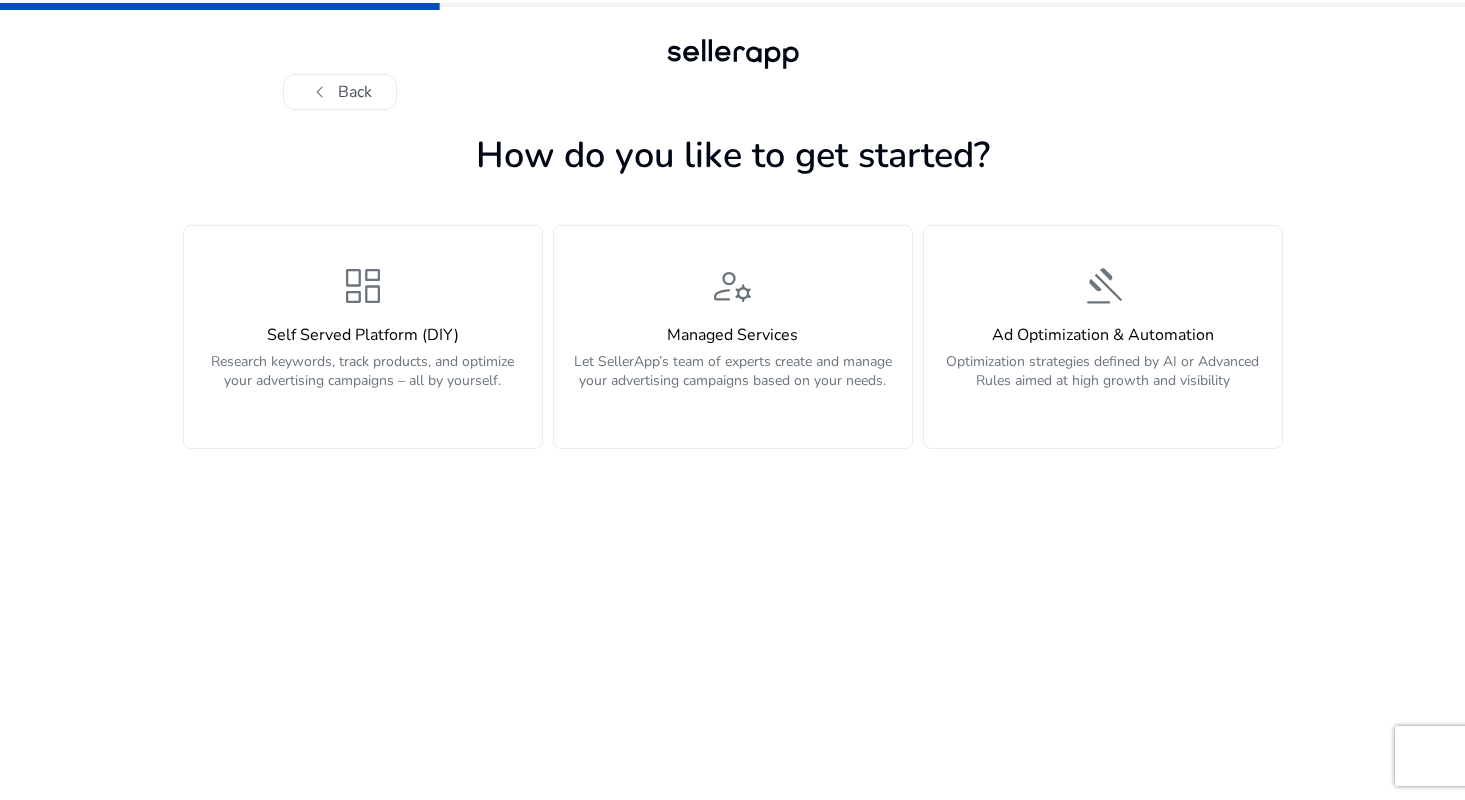 click on "Self Served Platform (DIY)" 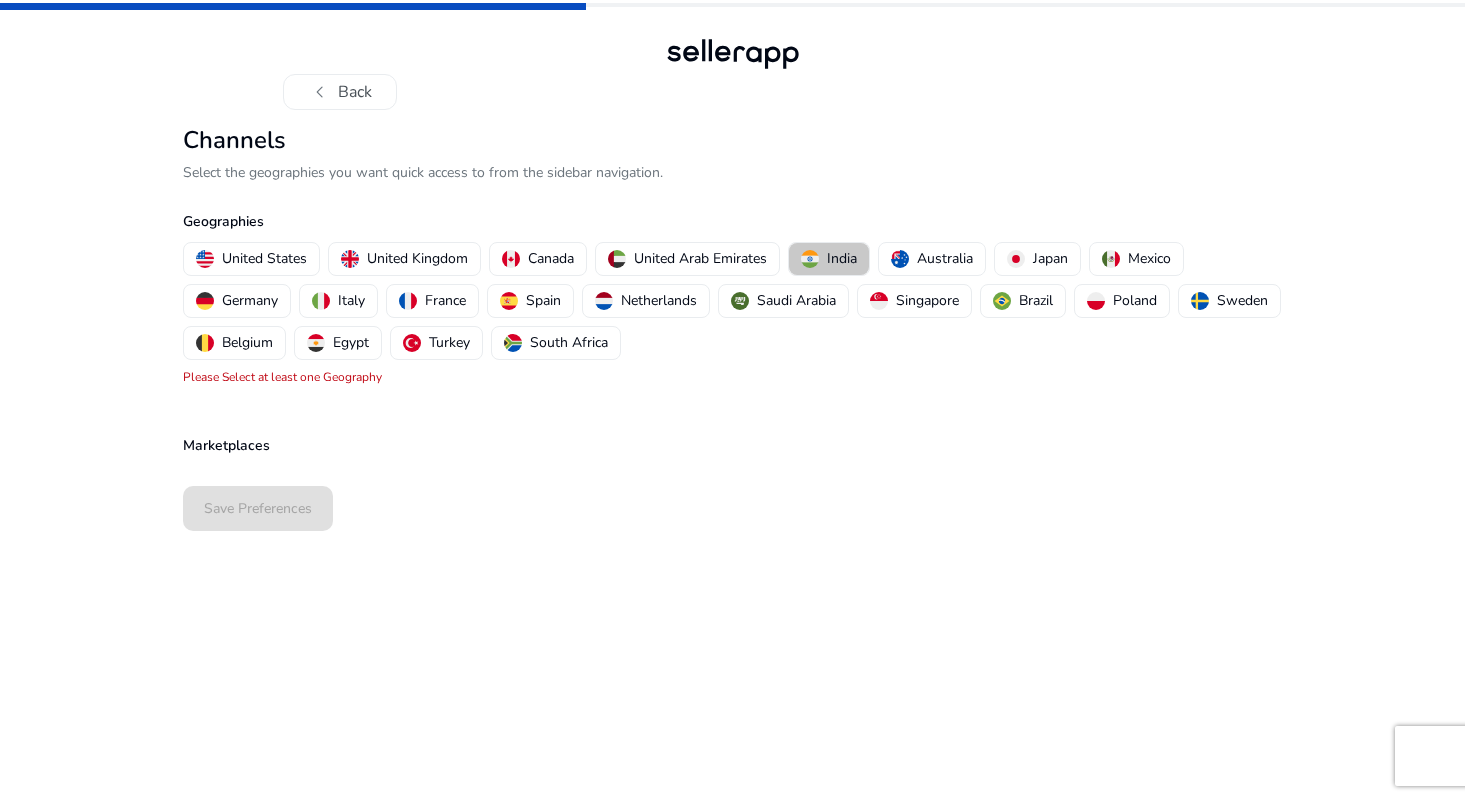click on "India" at bounding box center (842, 258) 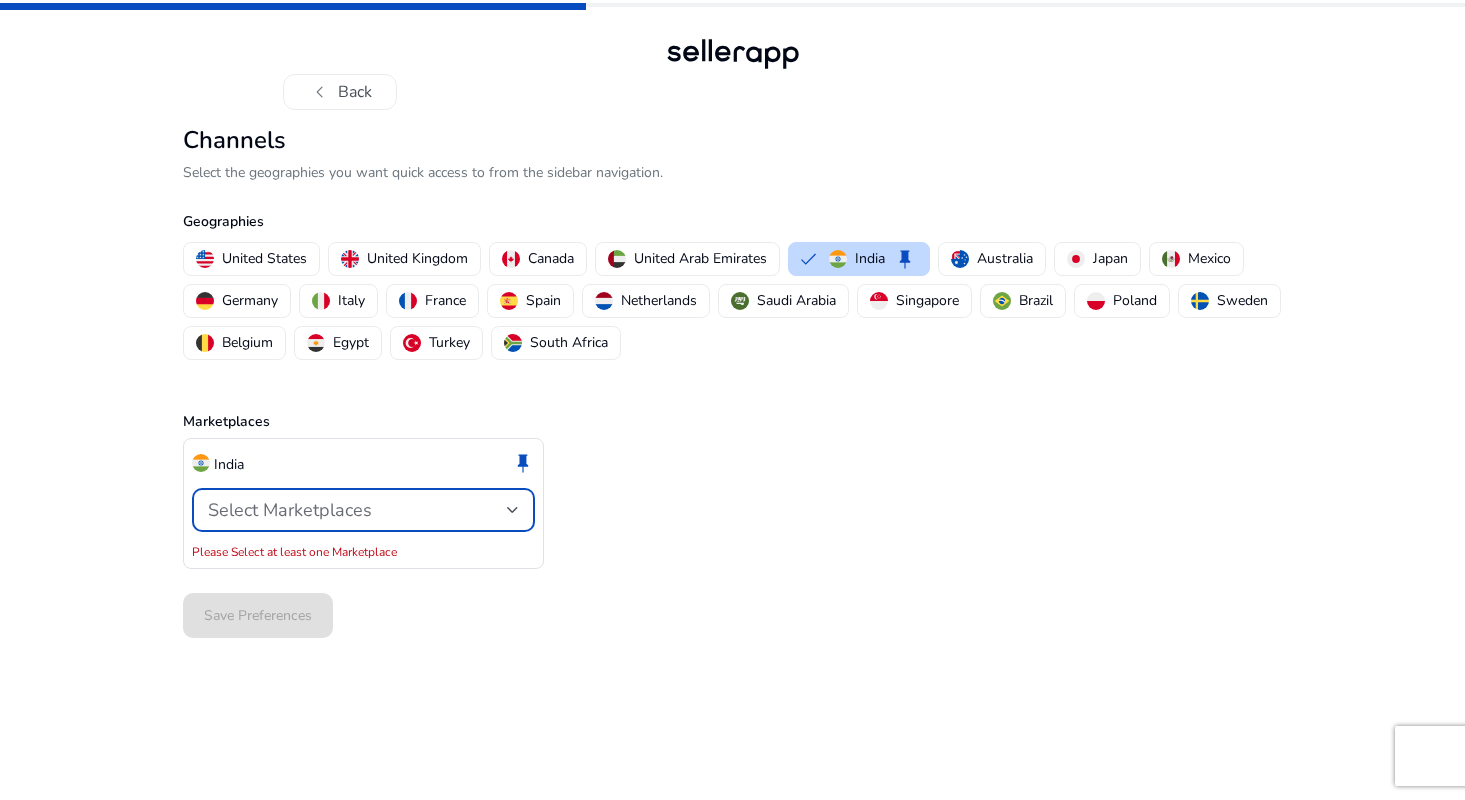 click on "Select Marketplaces" at bounding box center [290, 510] 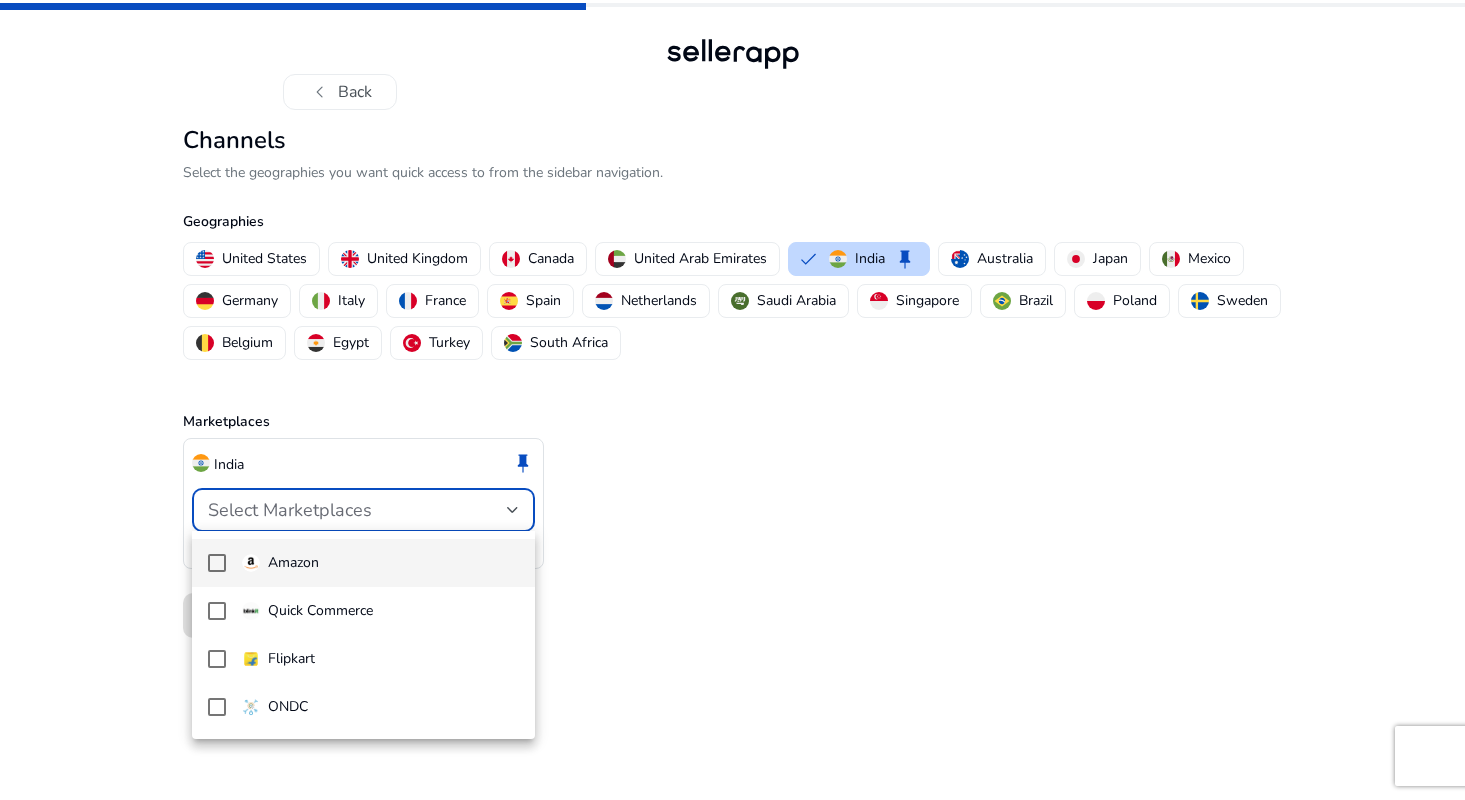 click on "Amazon" at bounding box center [380, 563] 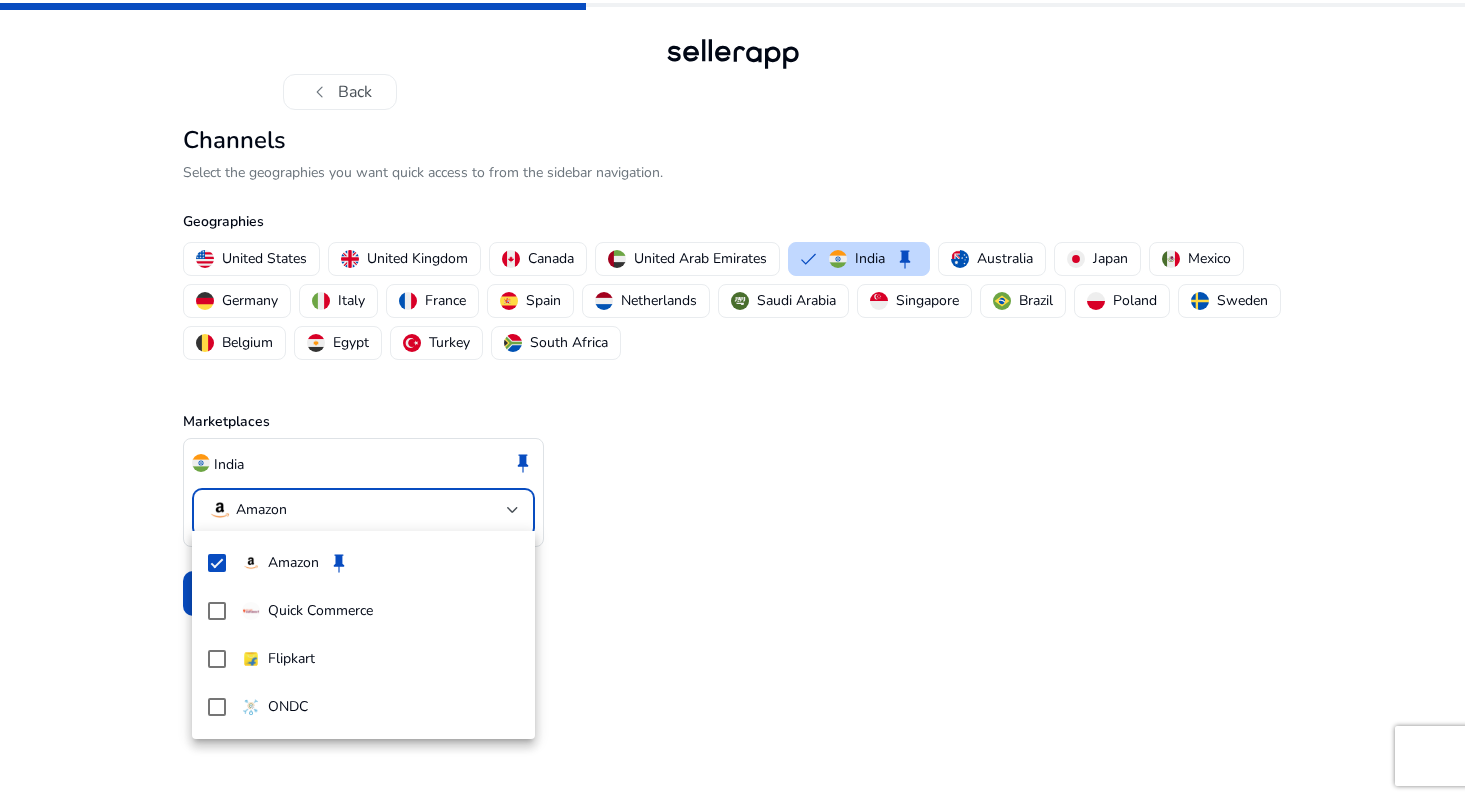 click at bounding box center (732, 400) 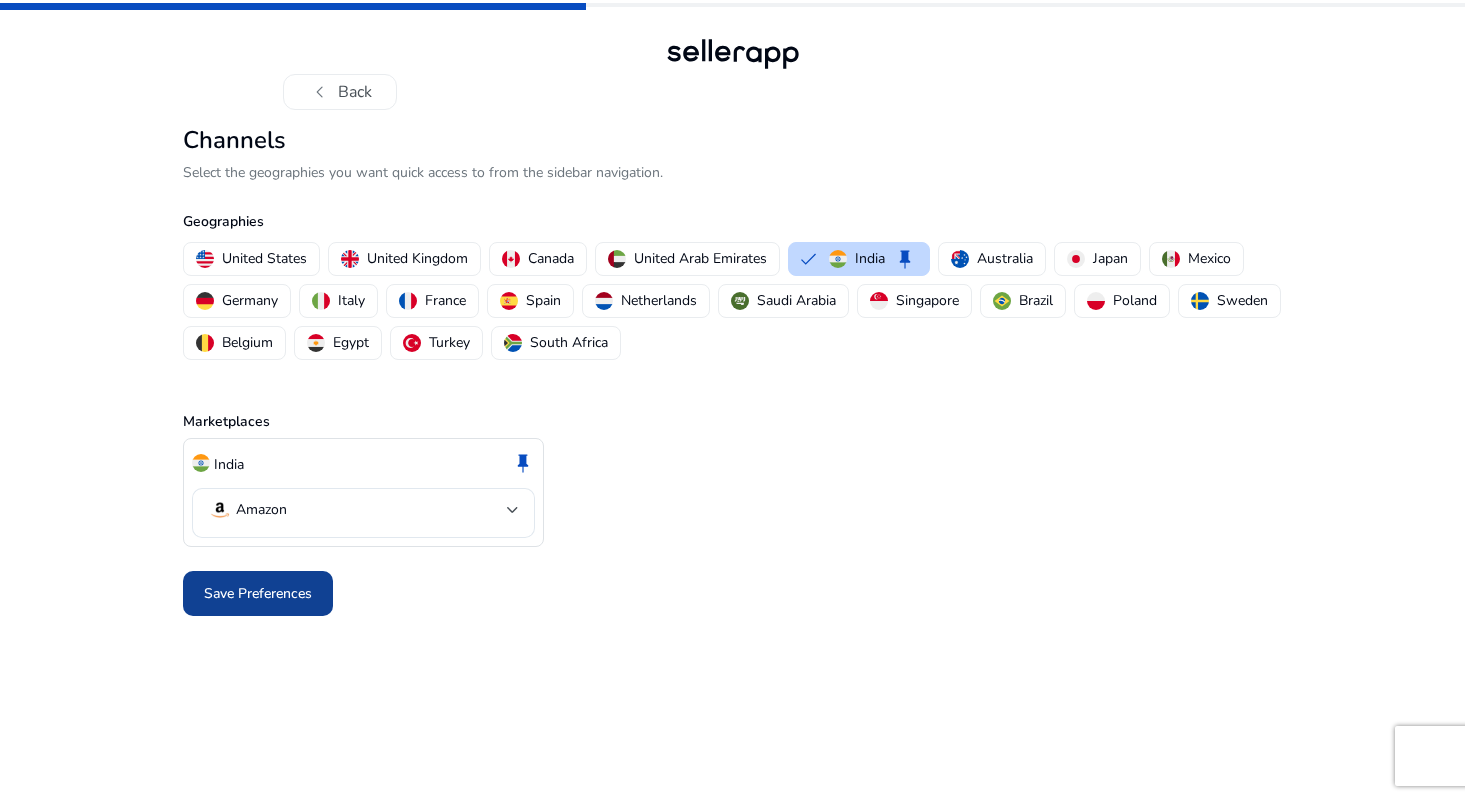click on "Save Preferences" 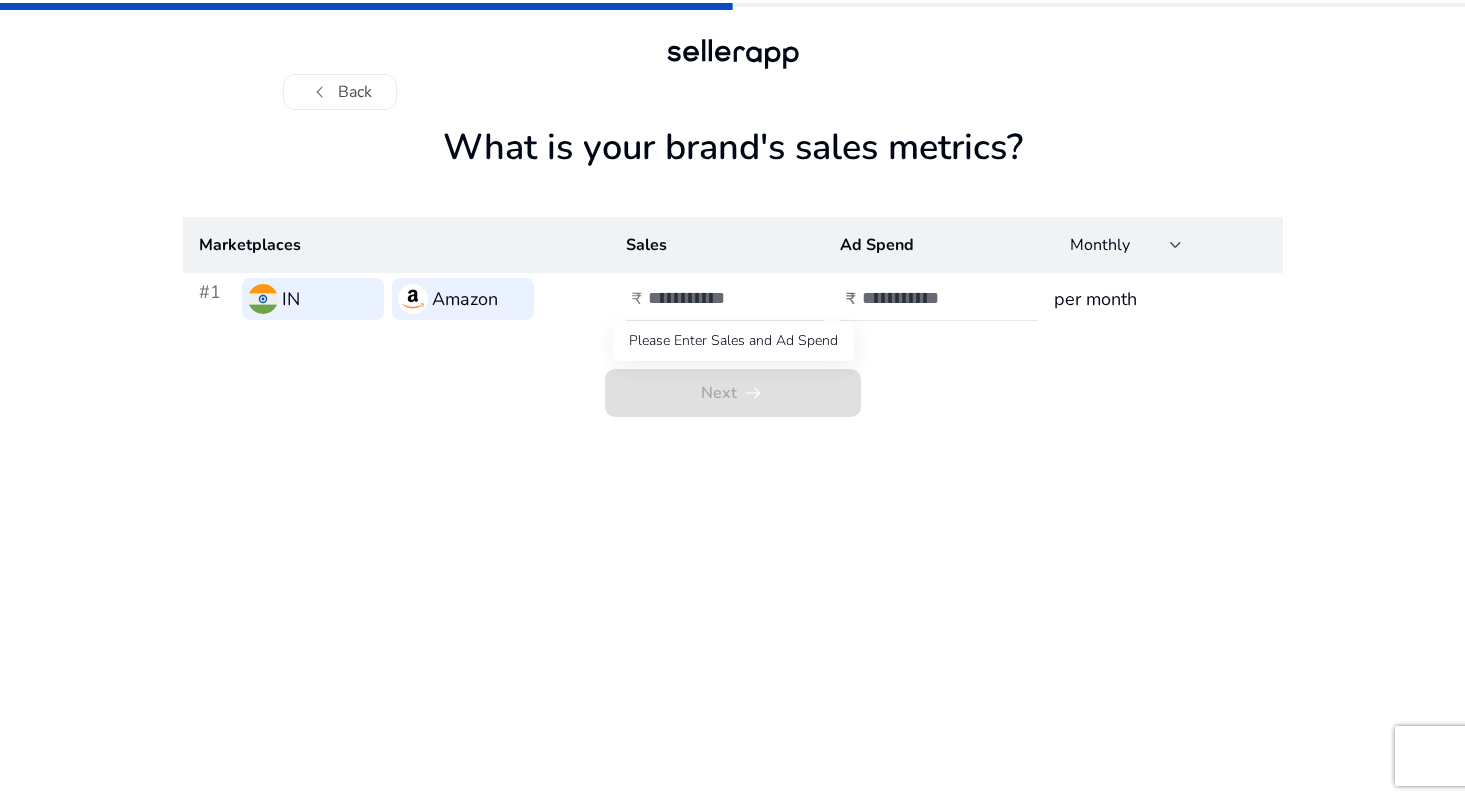 click on "Next   arrow_right_alt" 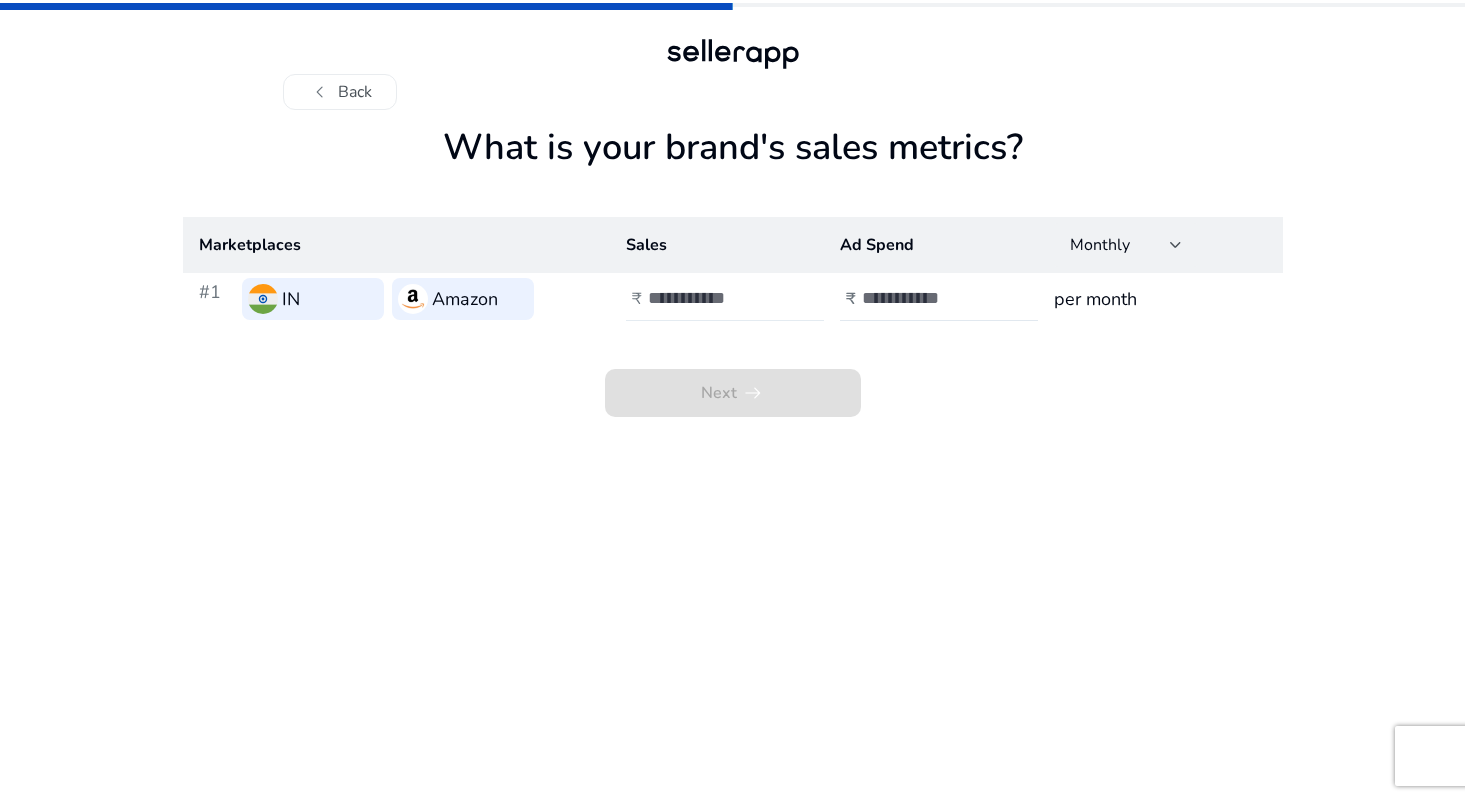 click at bounding box center [715, 298] 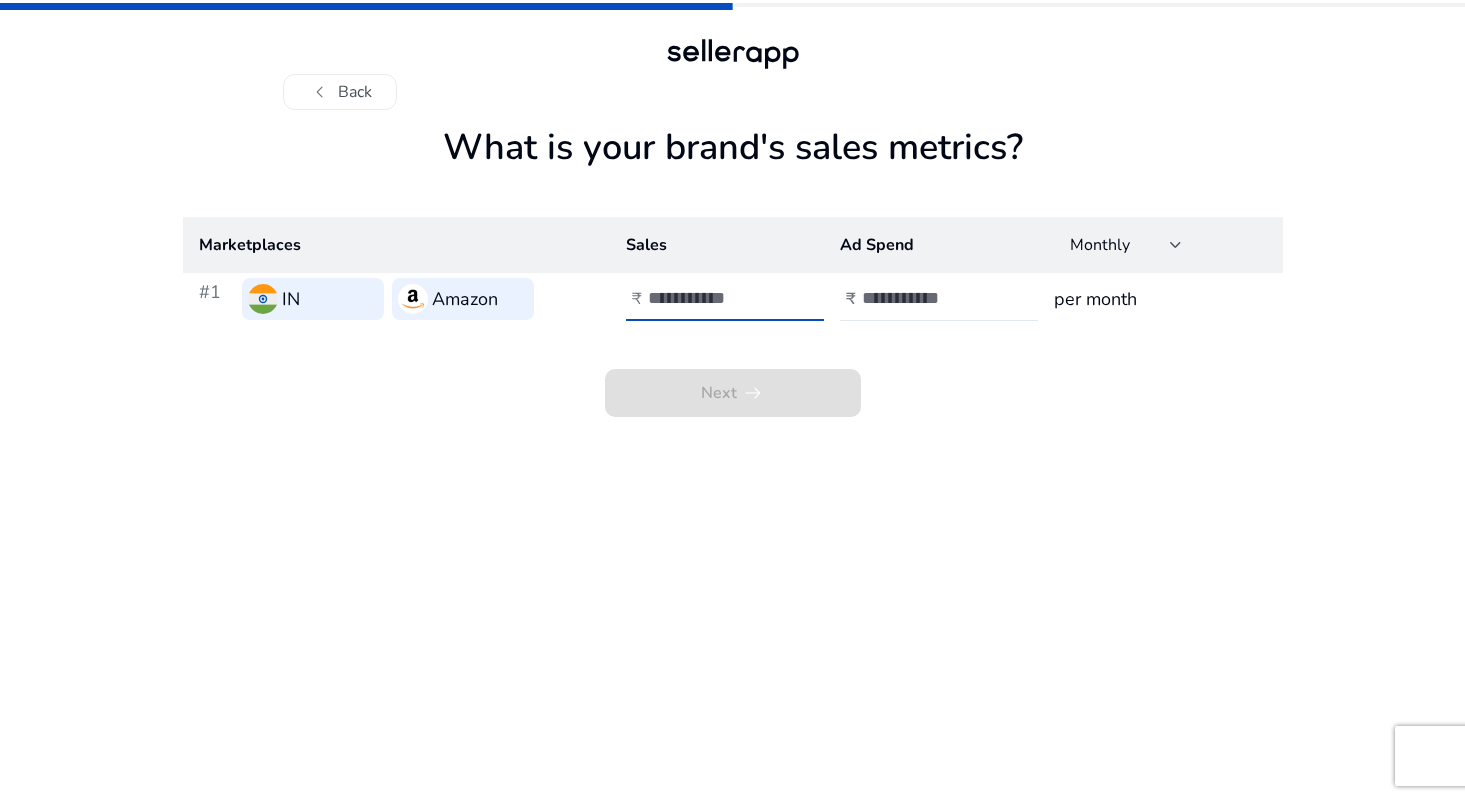 click at bounding box center (715, 298) 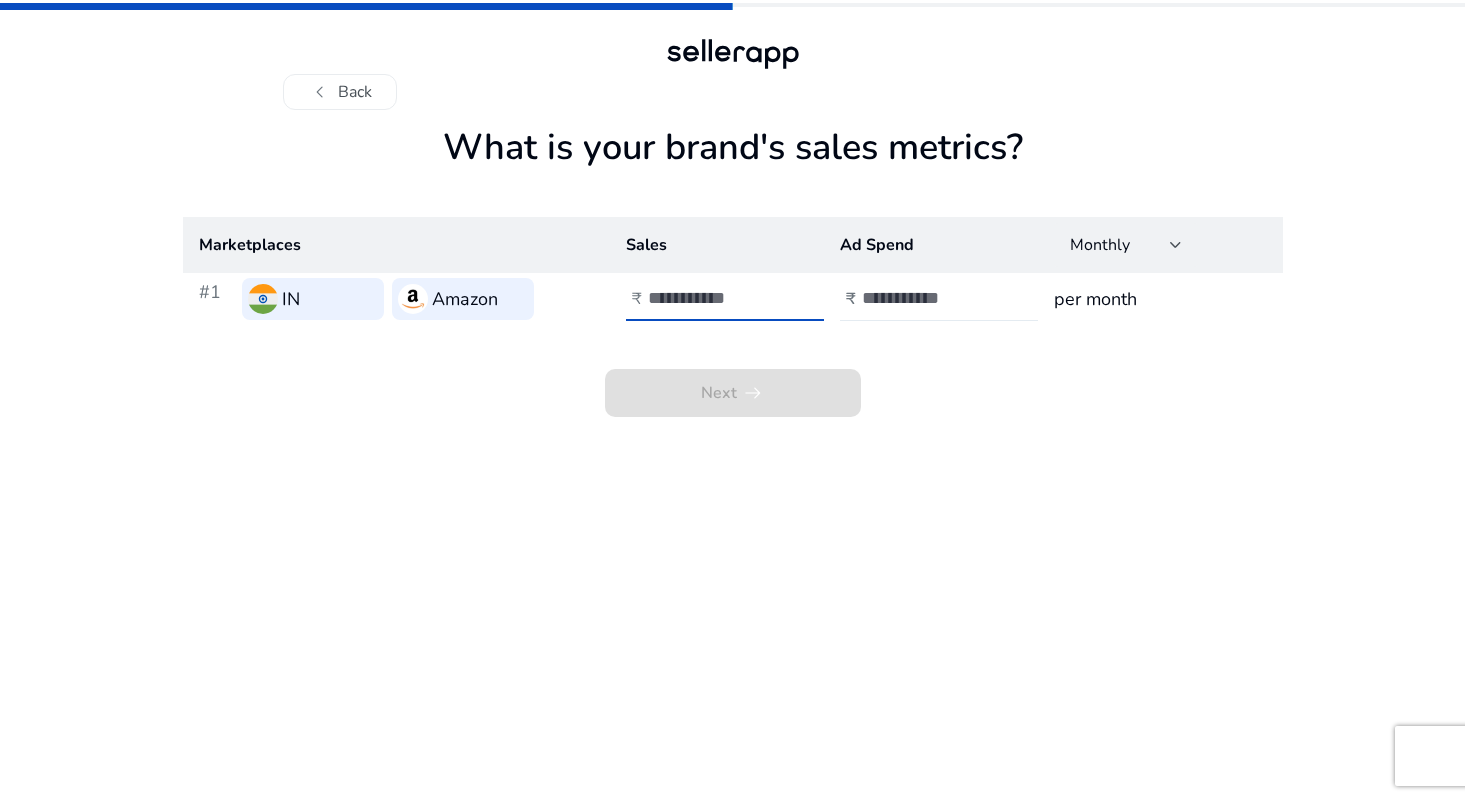 type on "*****" 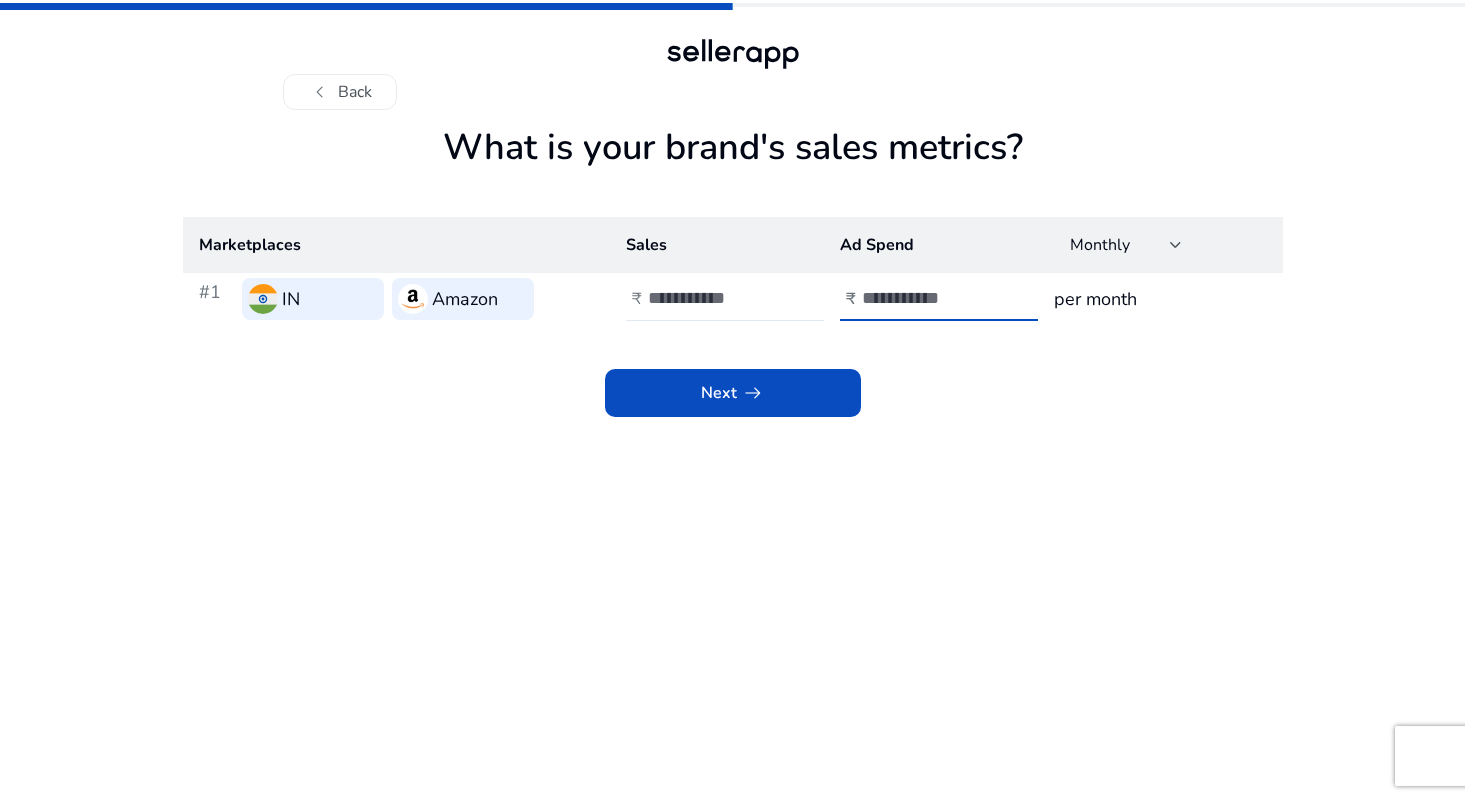 type on "****" 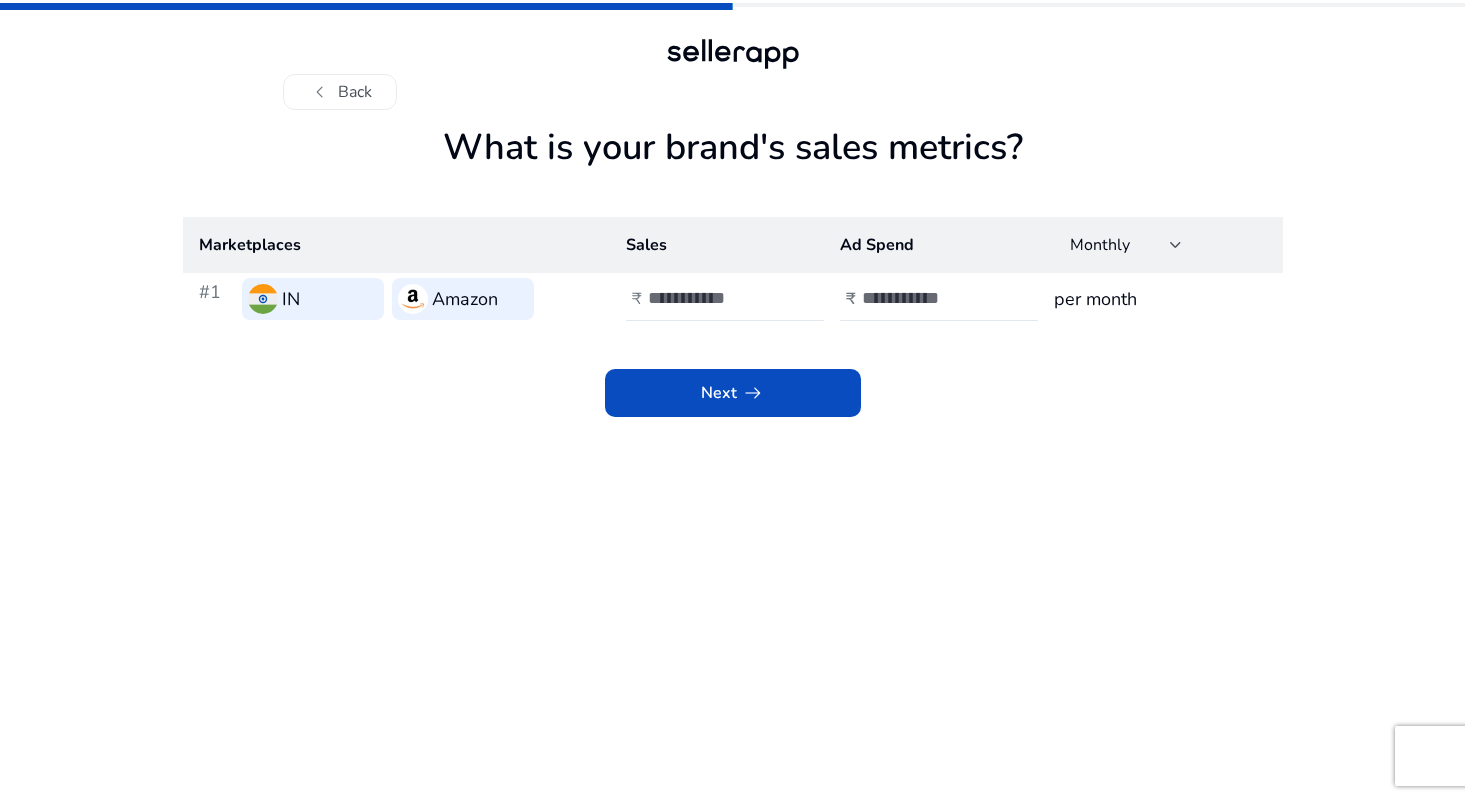 click on "per month" 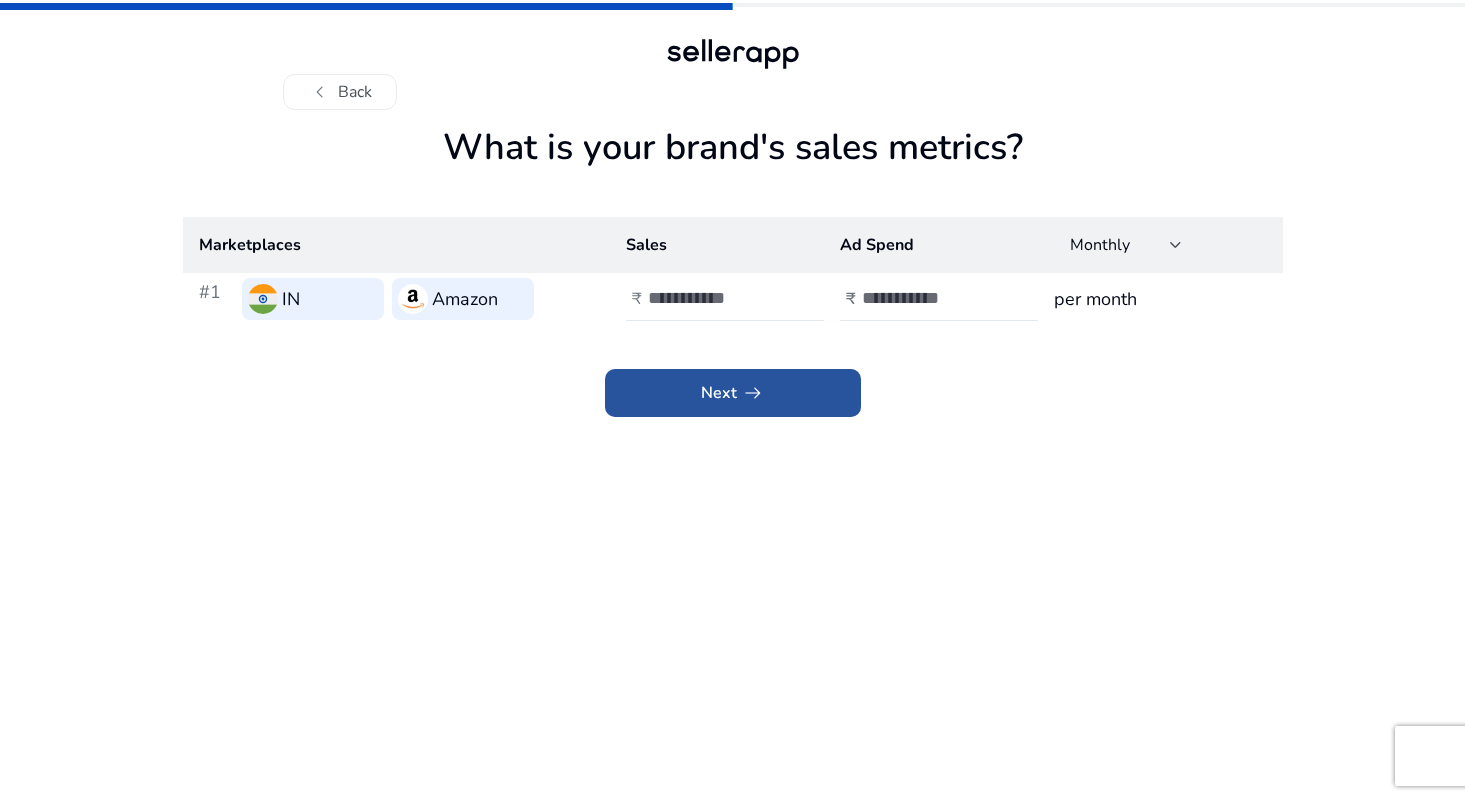click on "arrow_right_alt" 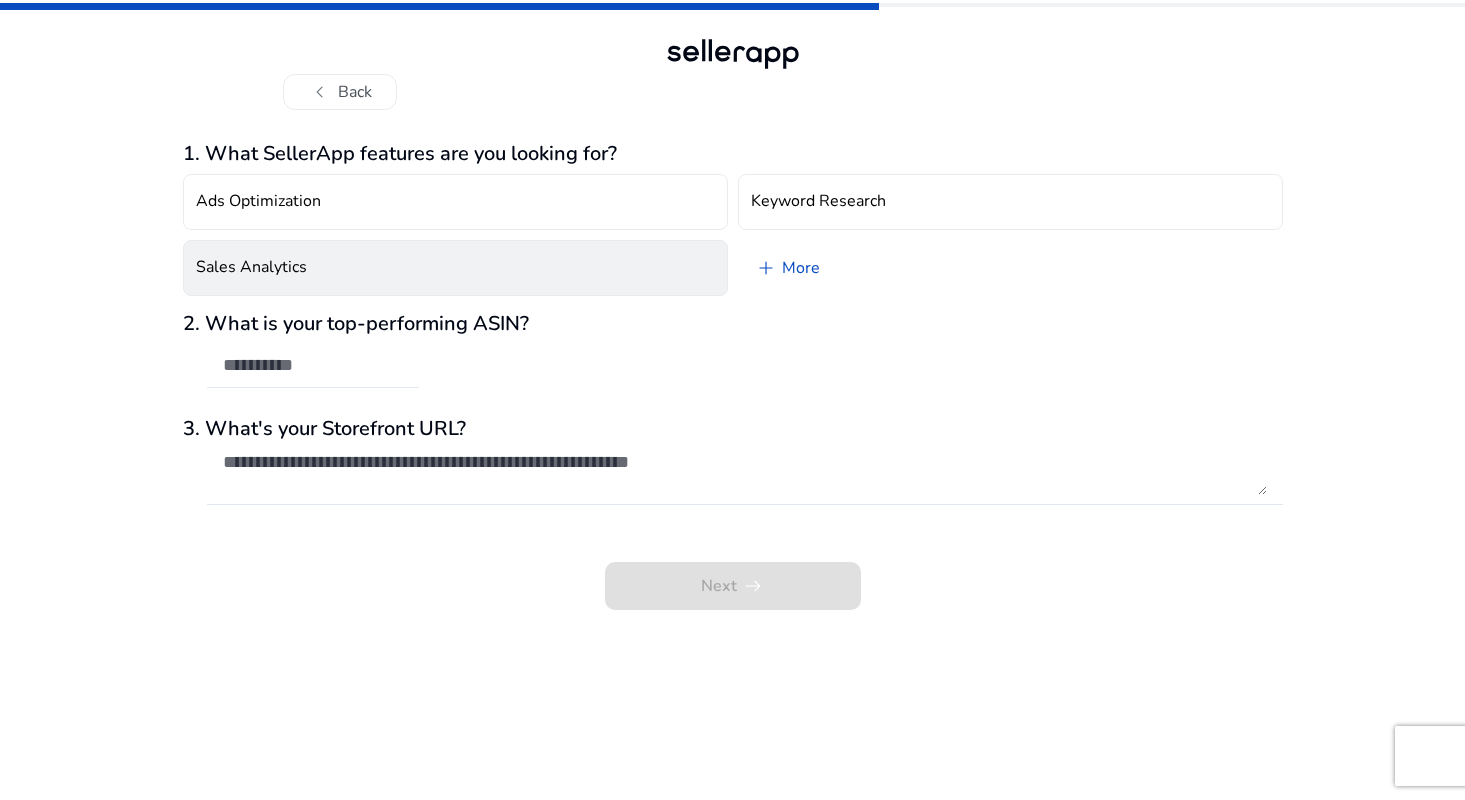 click on "Sales Analytics" 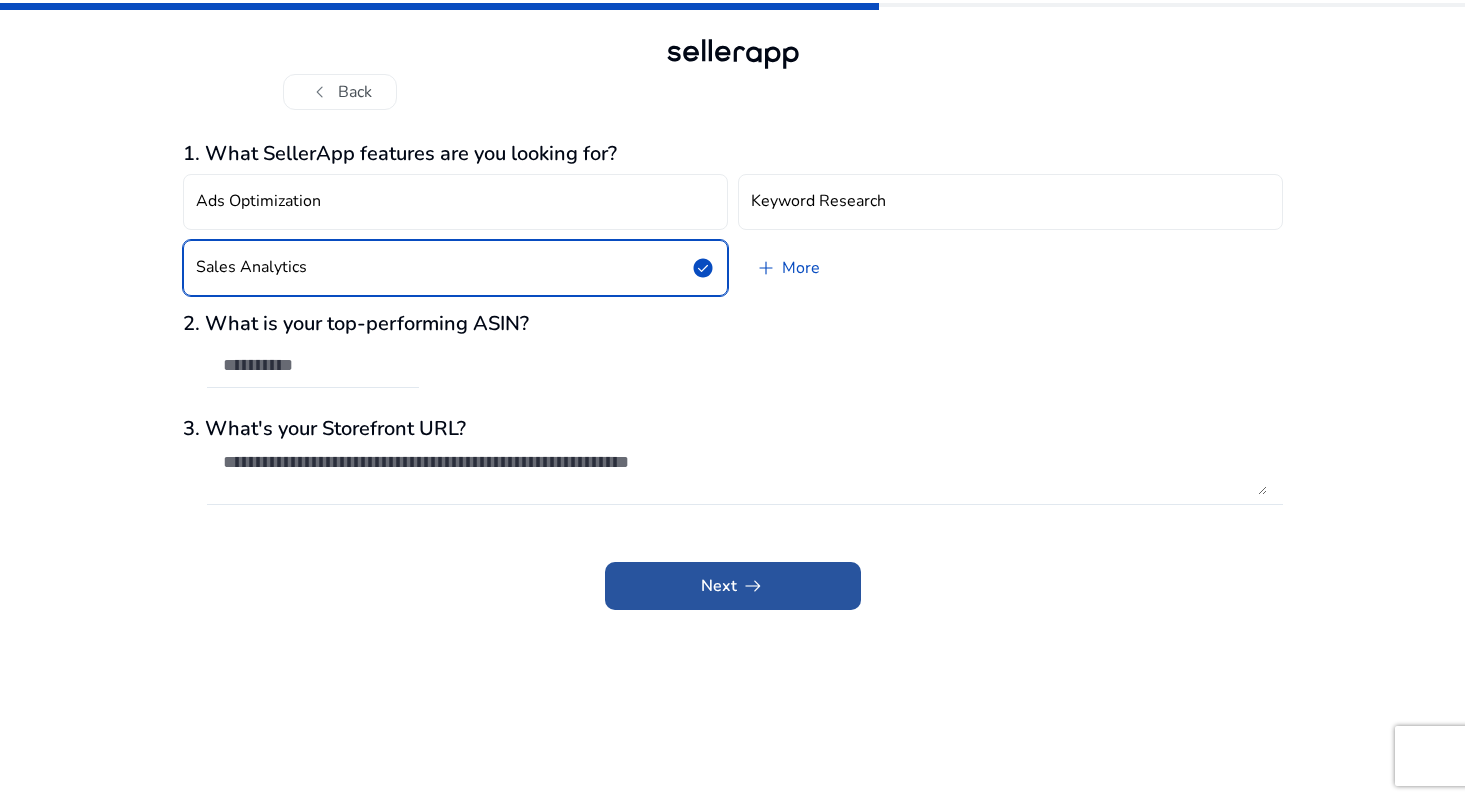 click 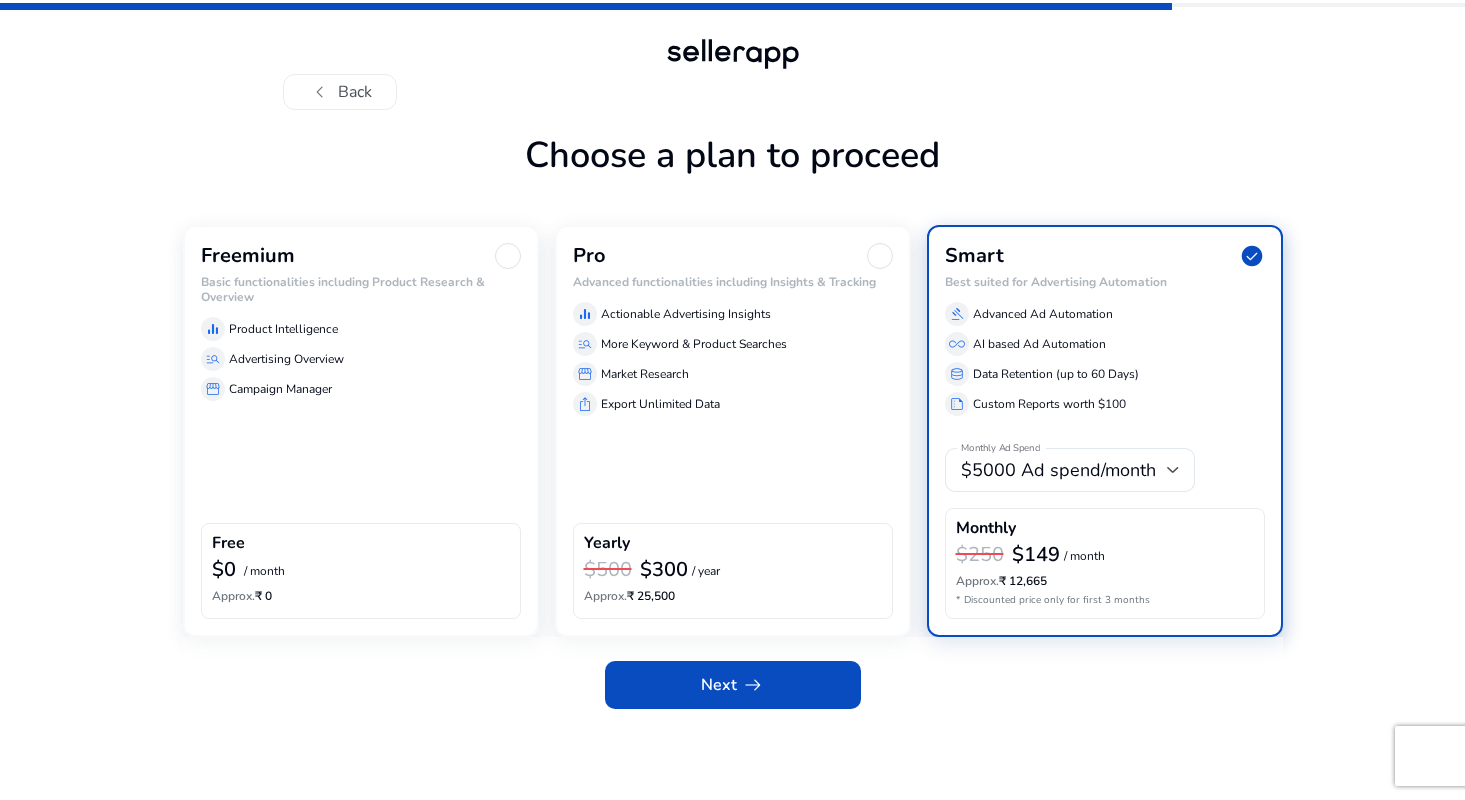 click on "equalizer  Product Intelligence  manage_search  Advertising Overview  storefront  Campaign Manager" 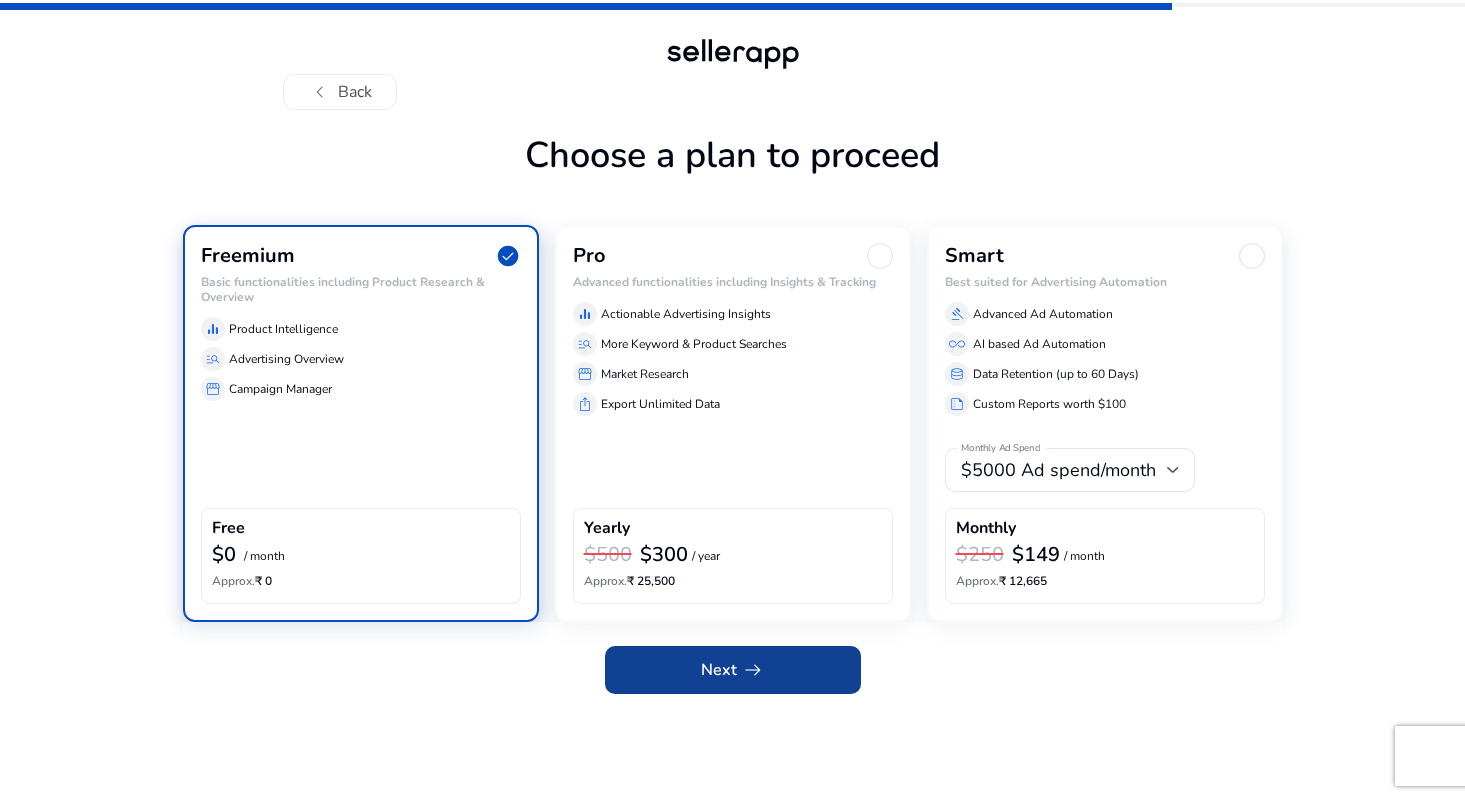 click 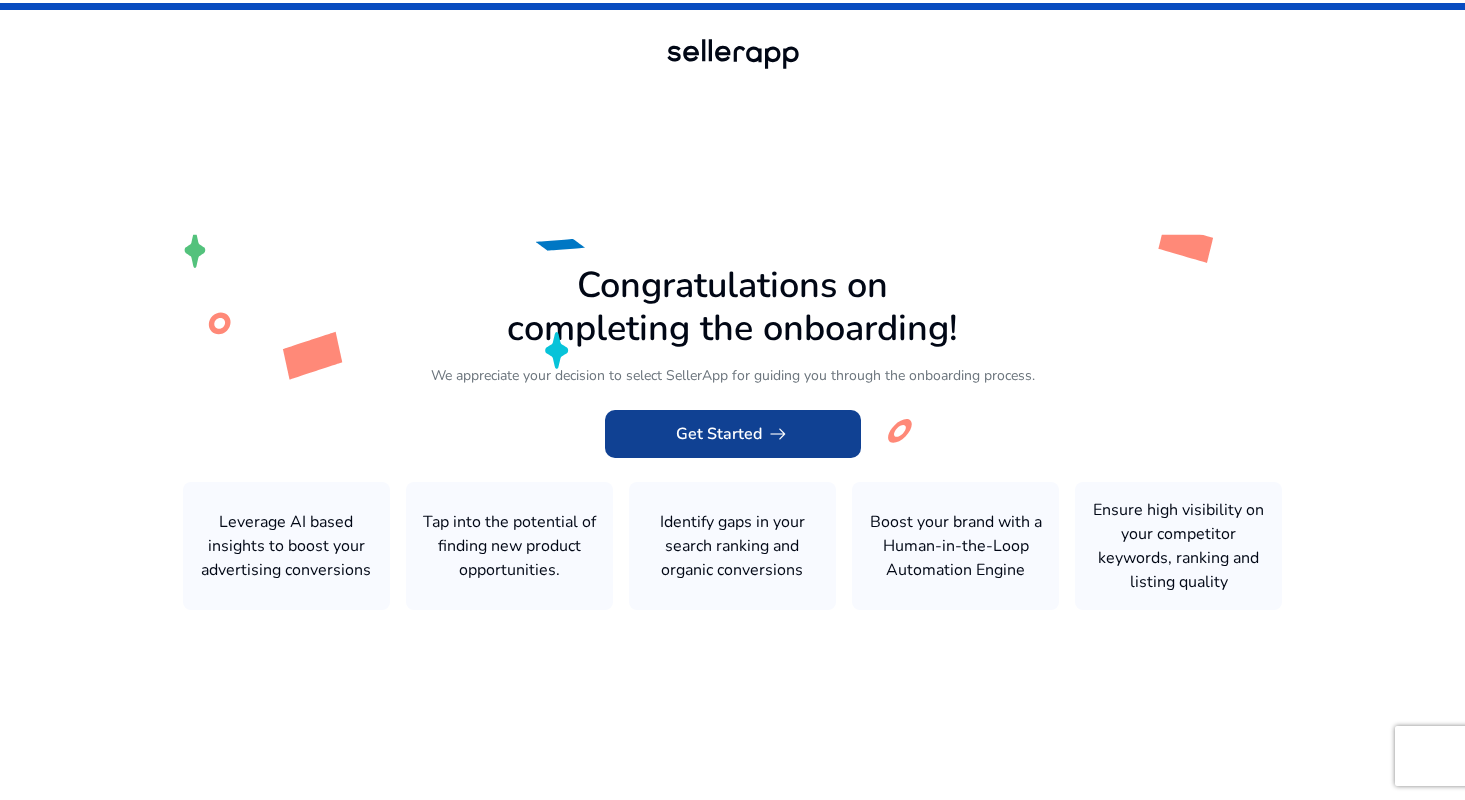 scroll, scrollTop: 0, scrollLeft: 0, axis: both 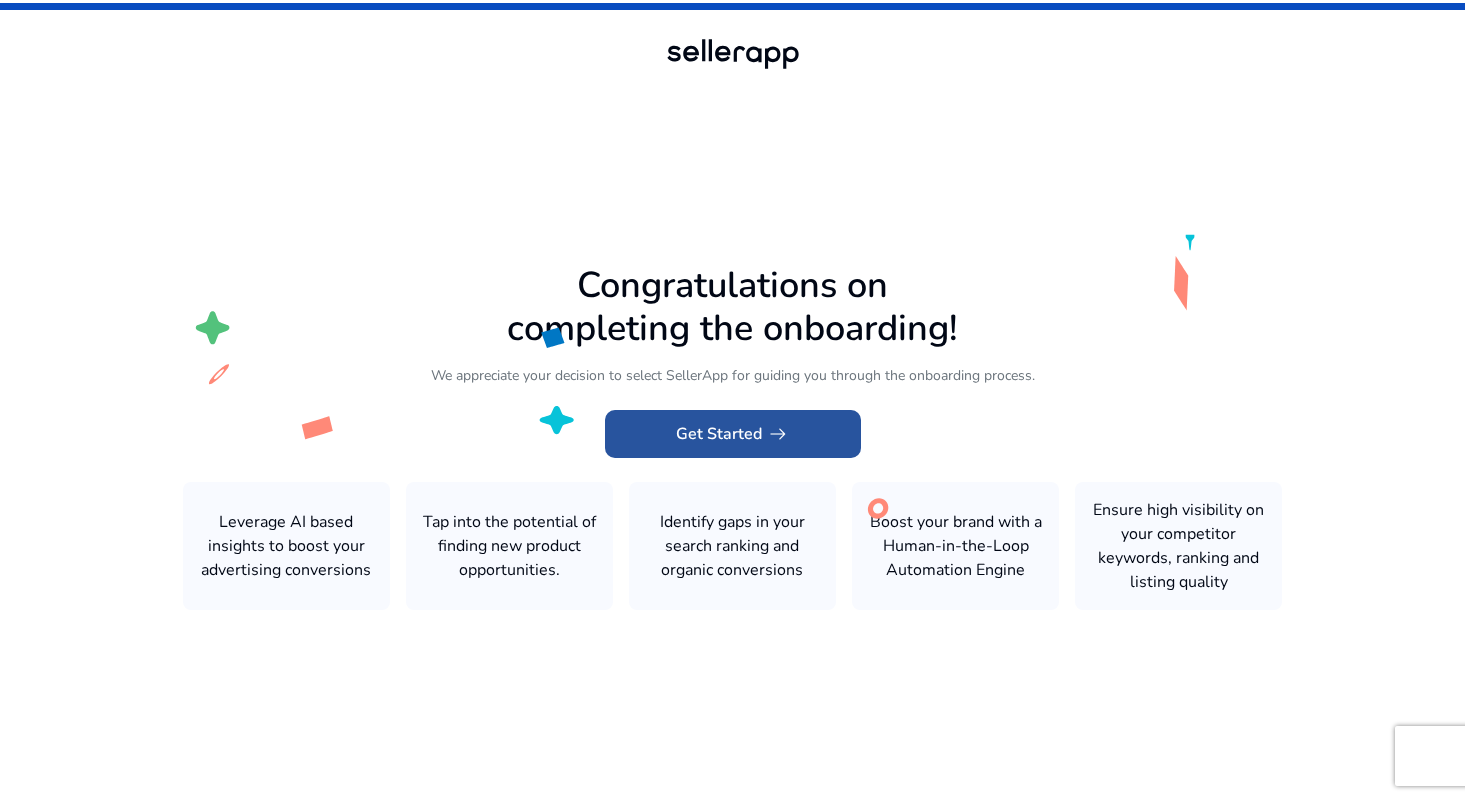 click on "Get Started   arrow_right_alt" 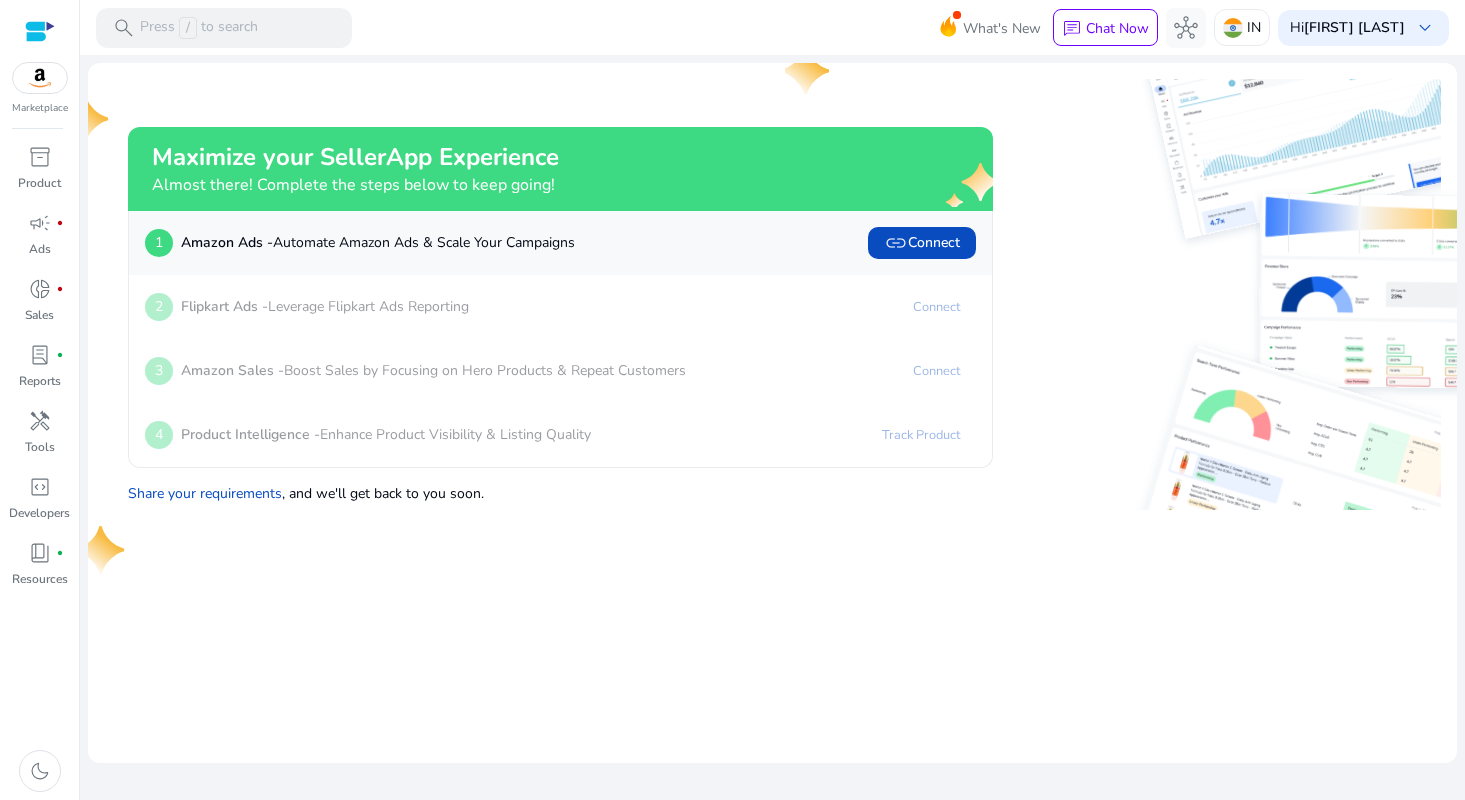 scroll, scrollTop: 0, scrollLeft: 0, axis: both 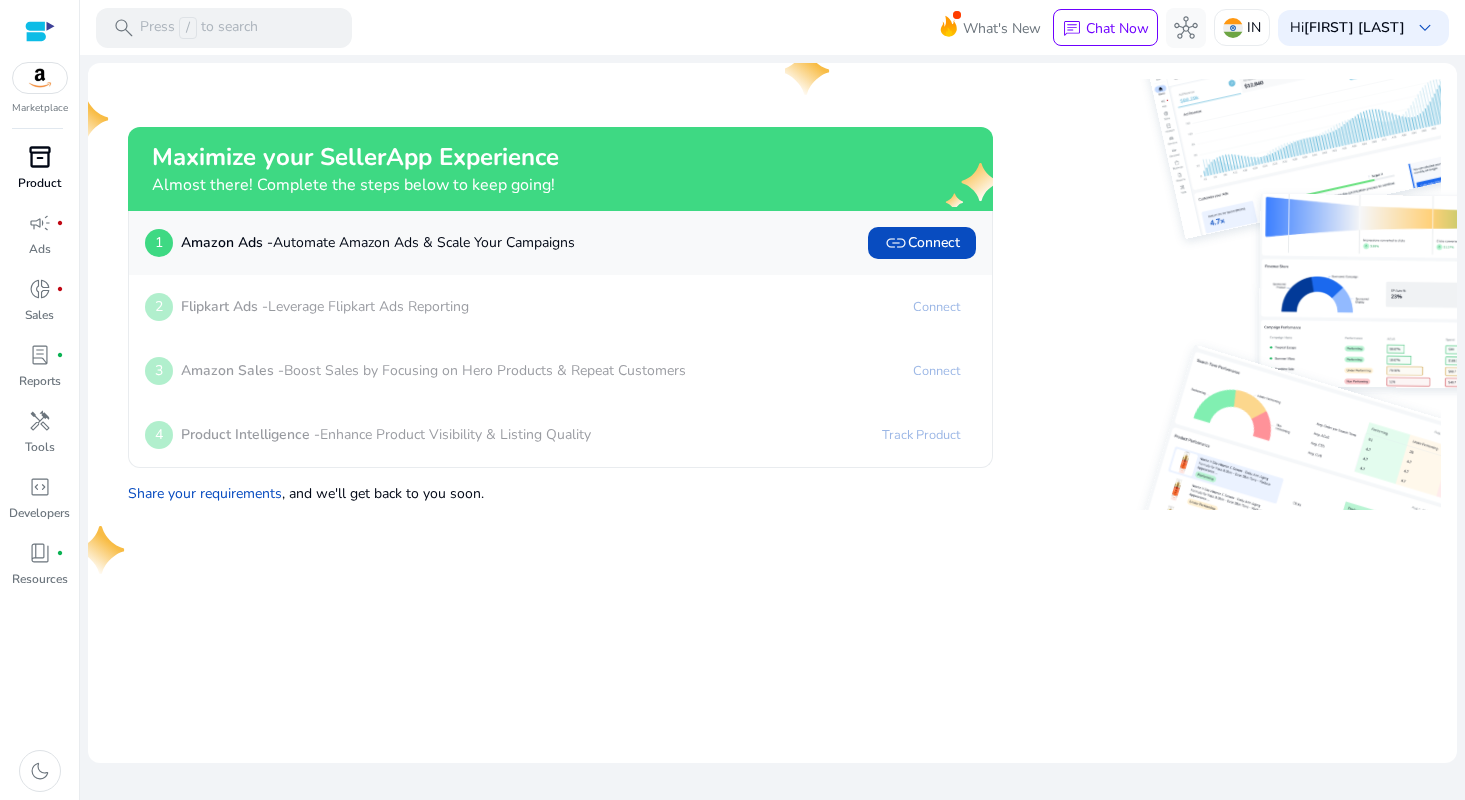 click on "inventory_2" at bounding box center (40, 157) 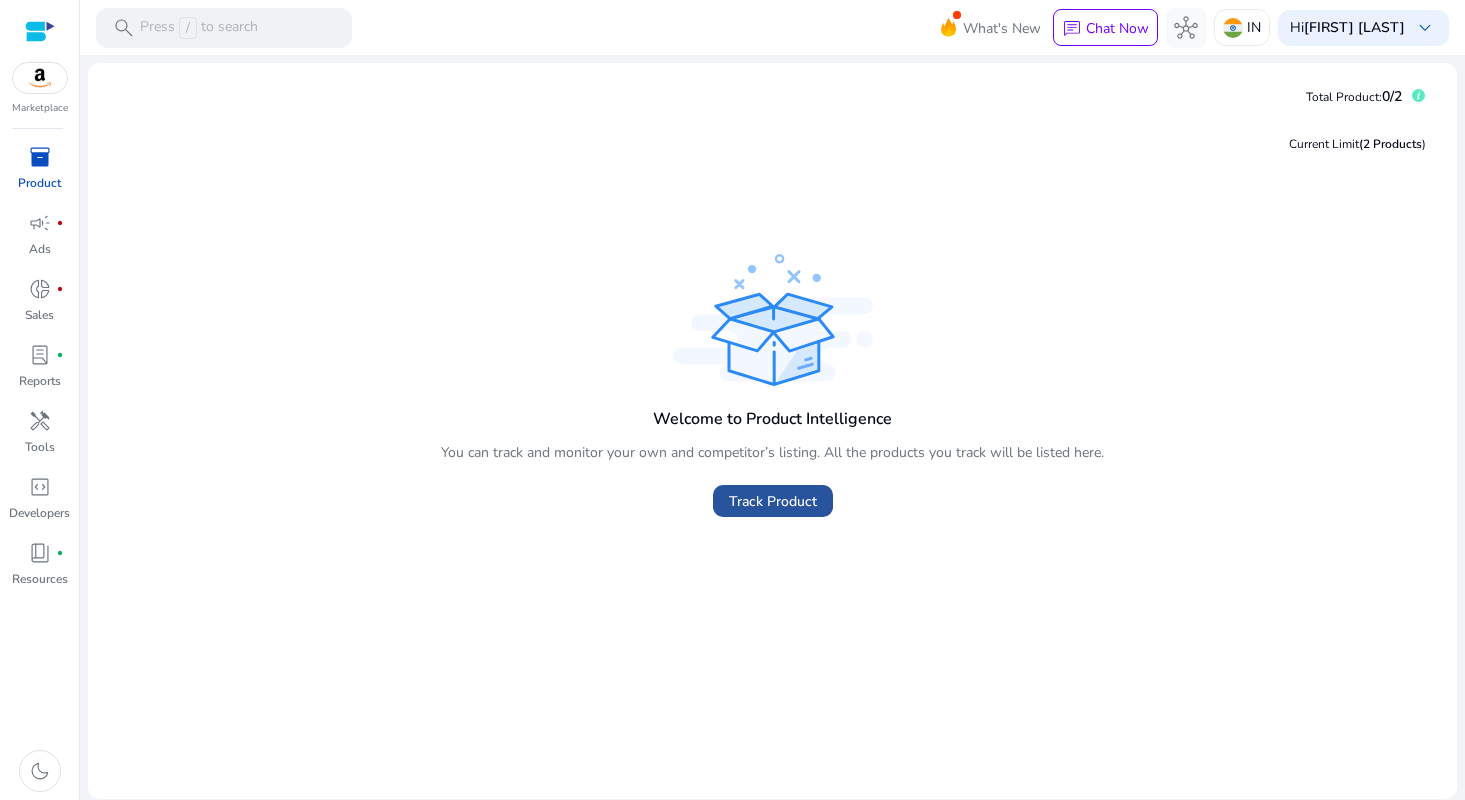 click on "Track Product" 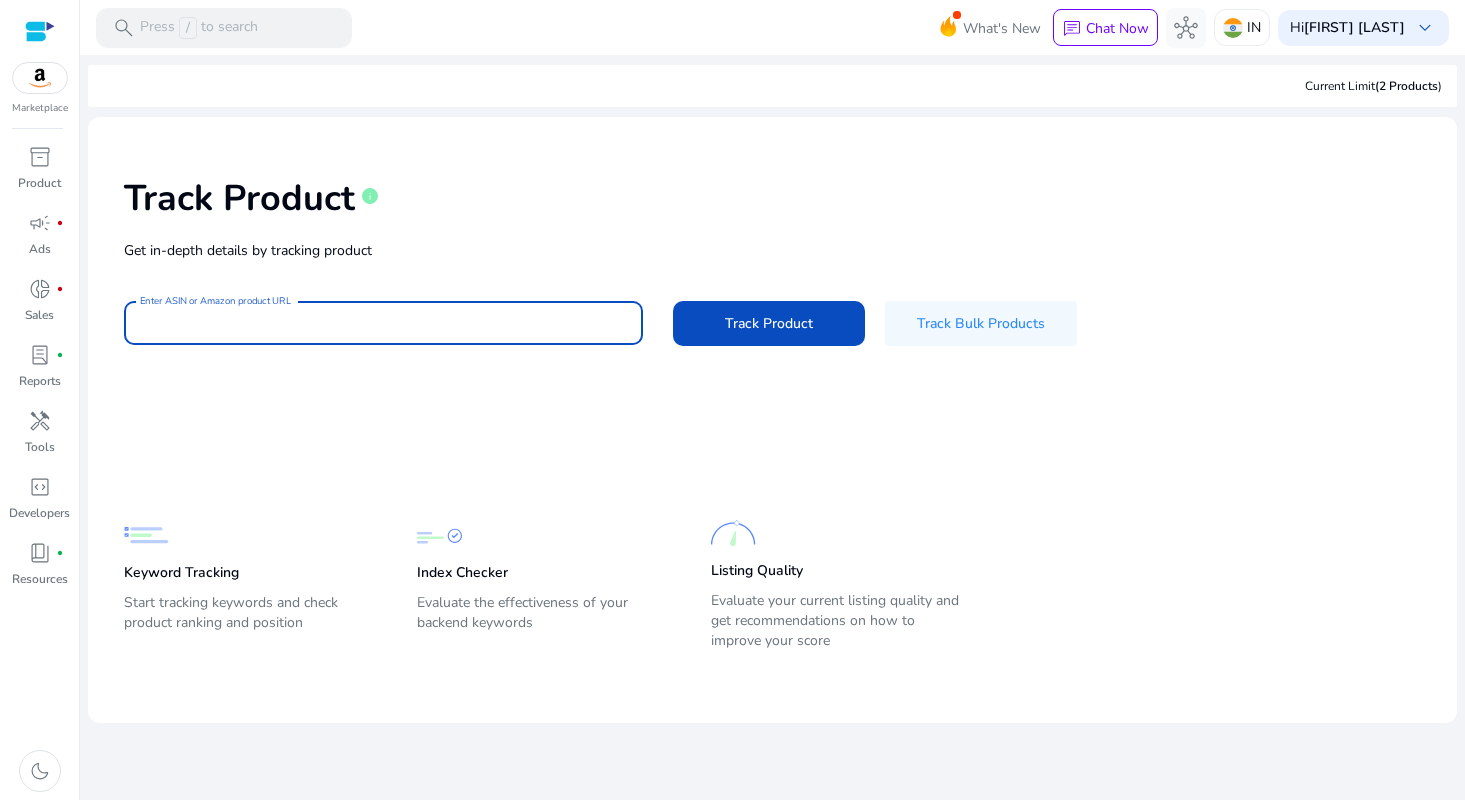 click on "Enter ASIN or Amazon product URL" at bounding box center (383, 323) 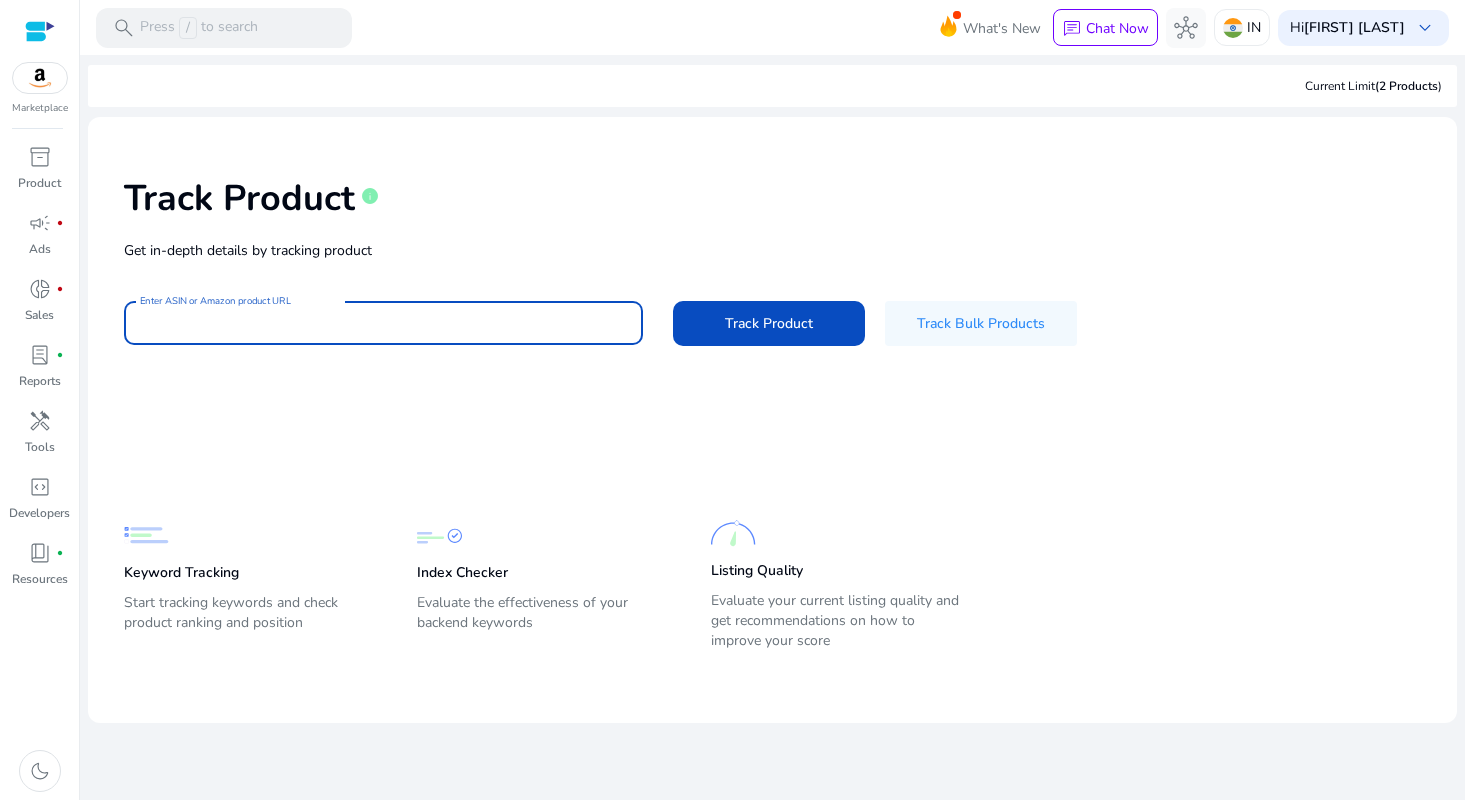 scroll, scrollTop: 0, scrollLeft: 0, axis: both 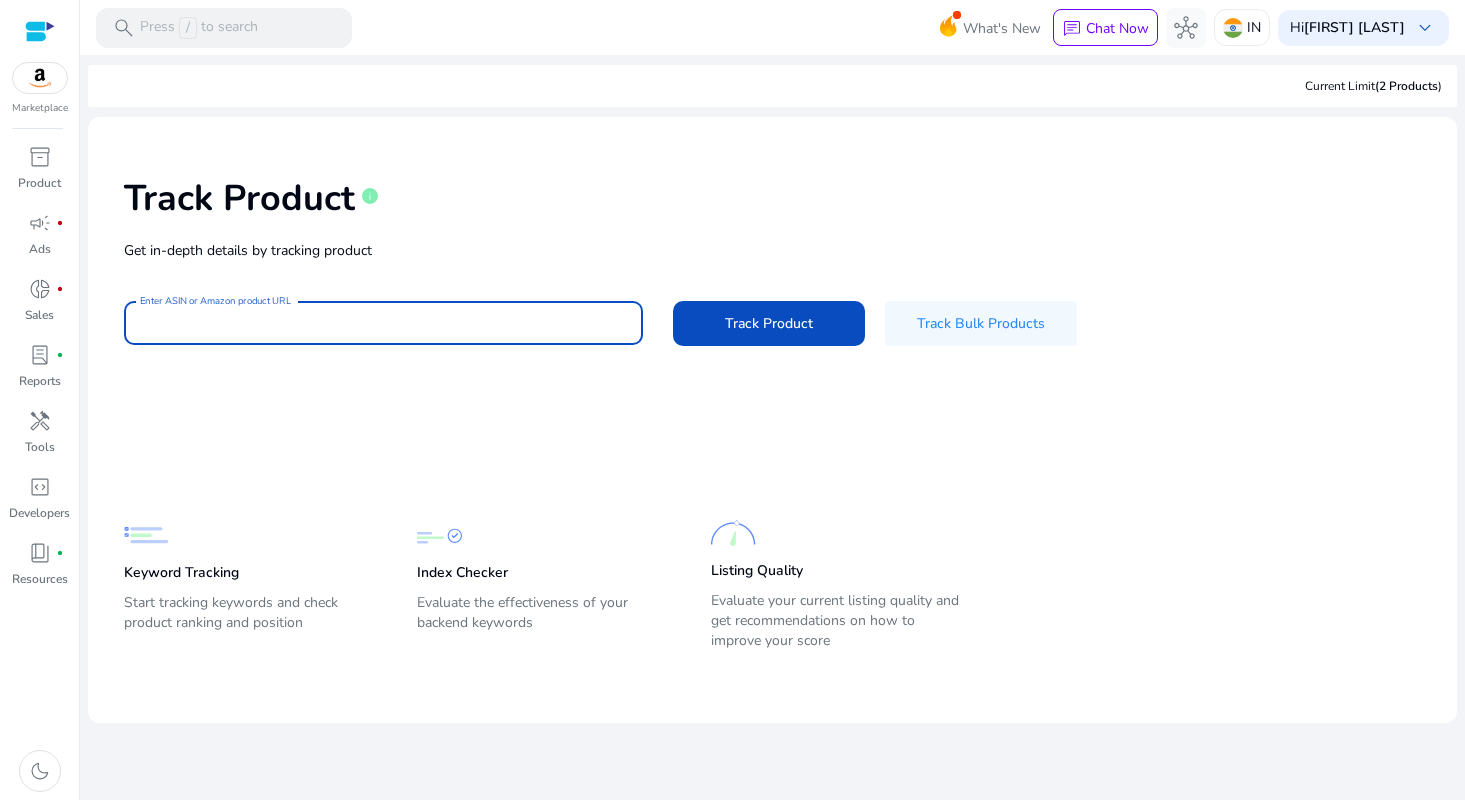 paste on "**********" 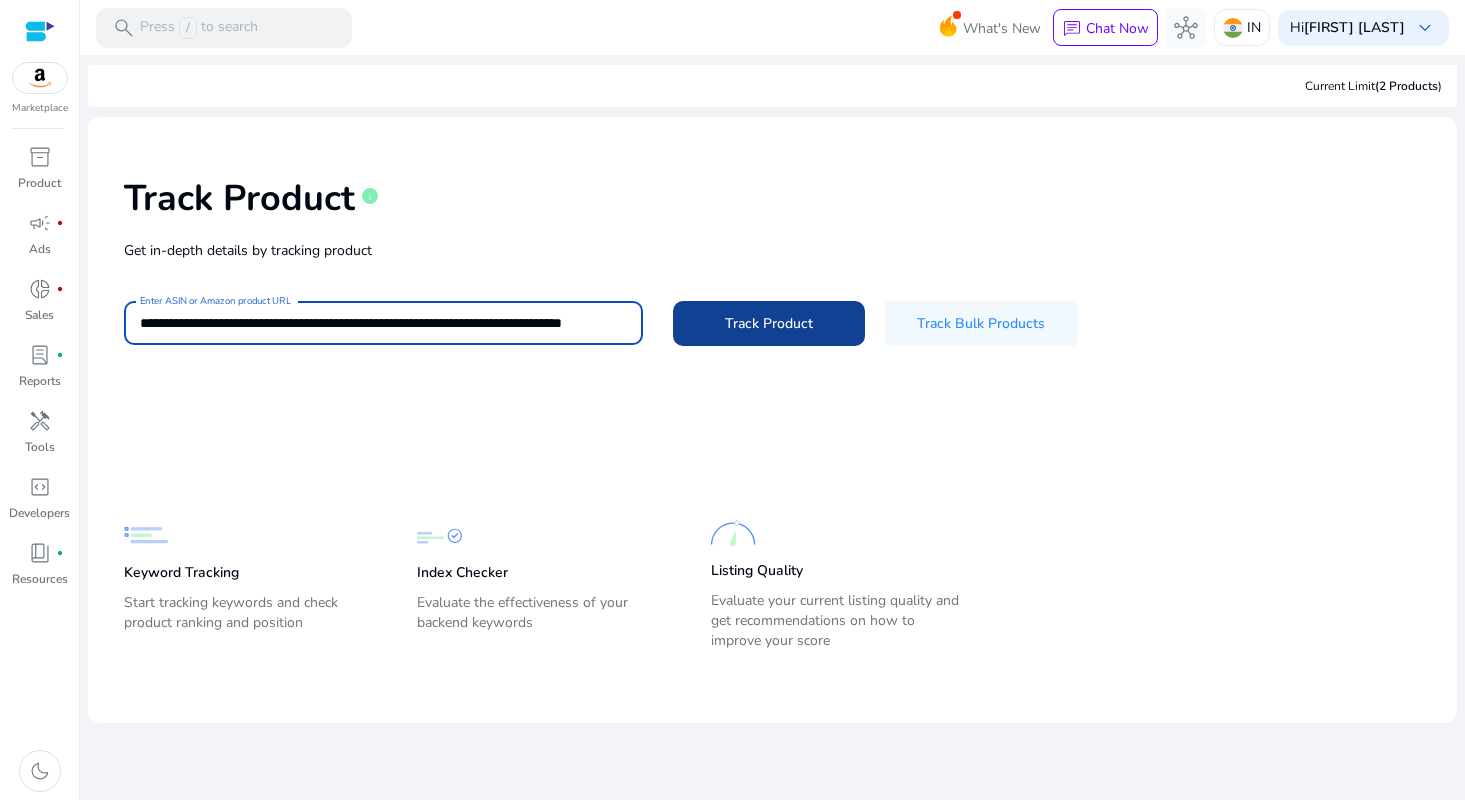 type on "**********" 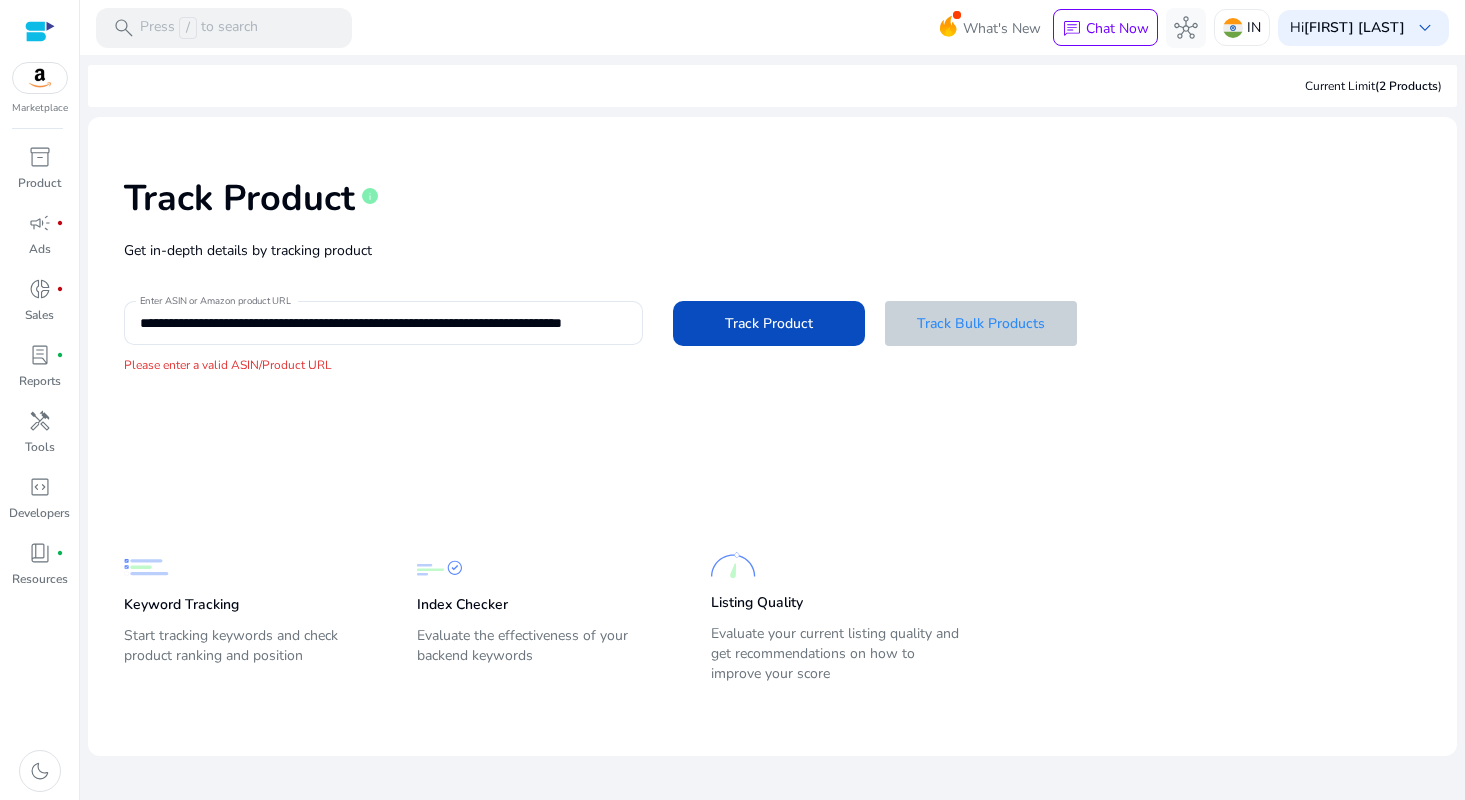 click 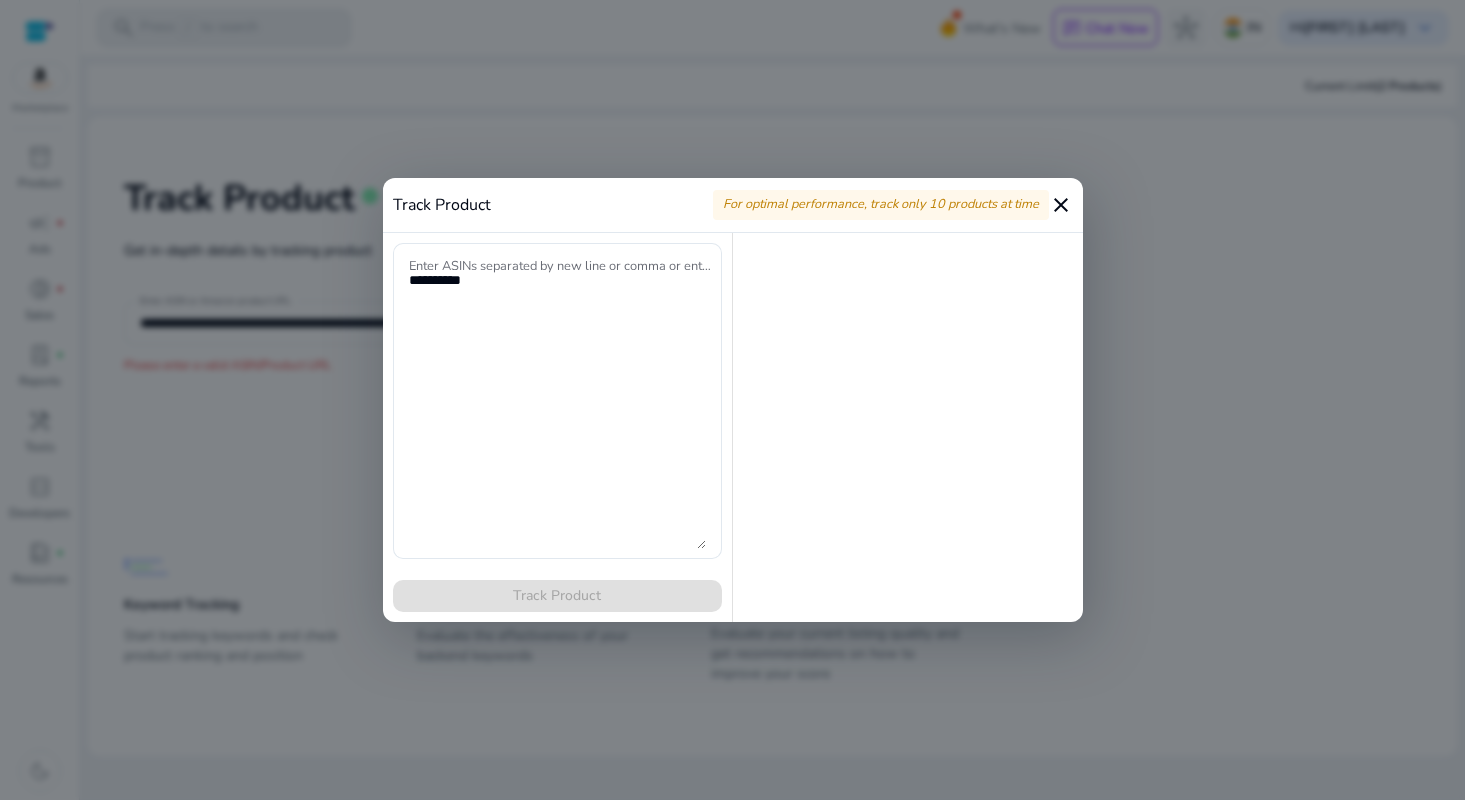 click on "close" at bounding box center [1061, 205] 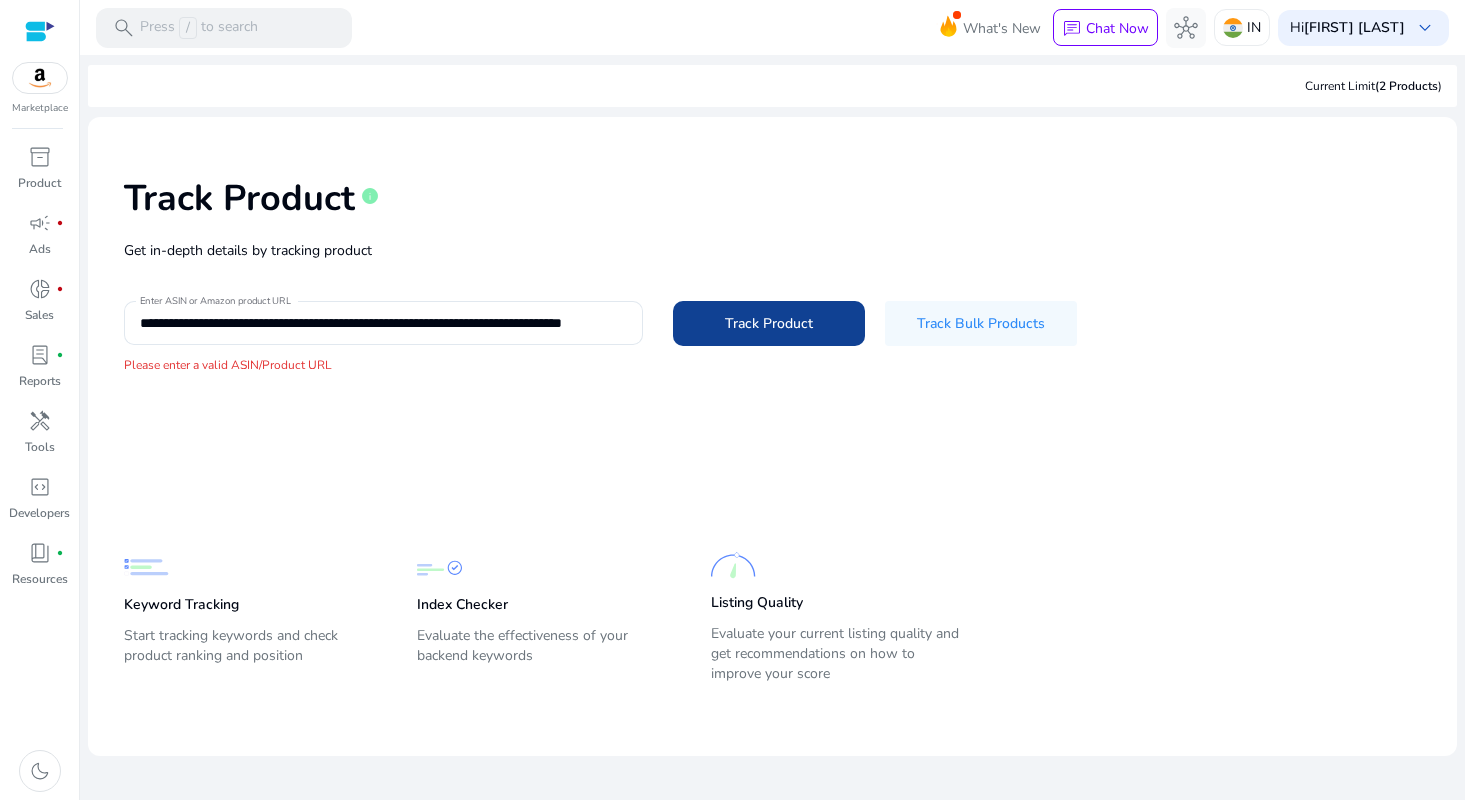 click on "Track Product" 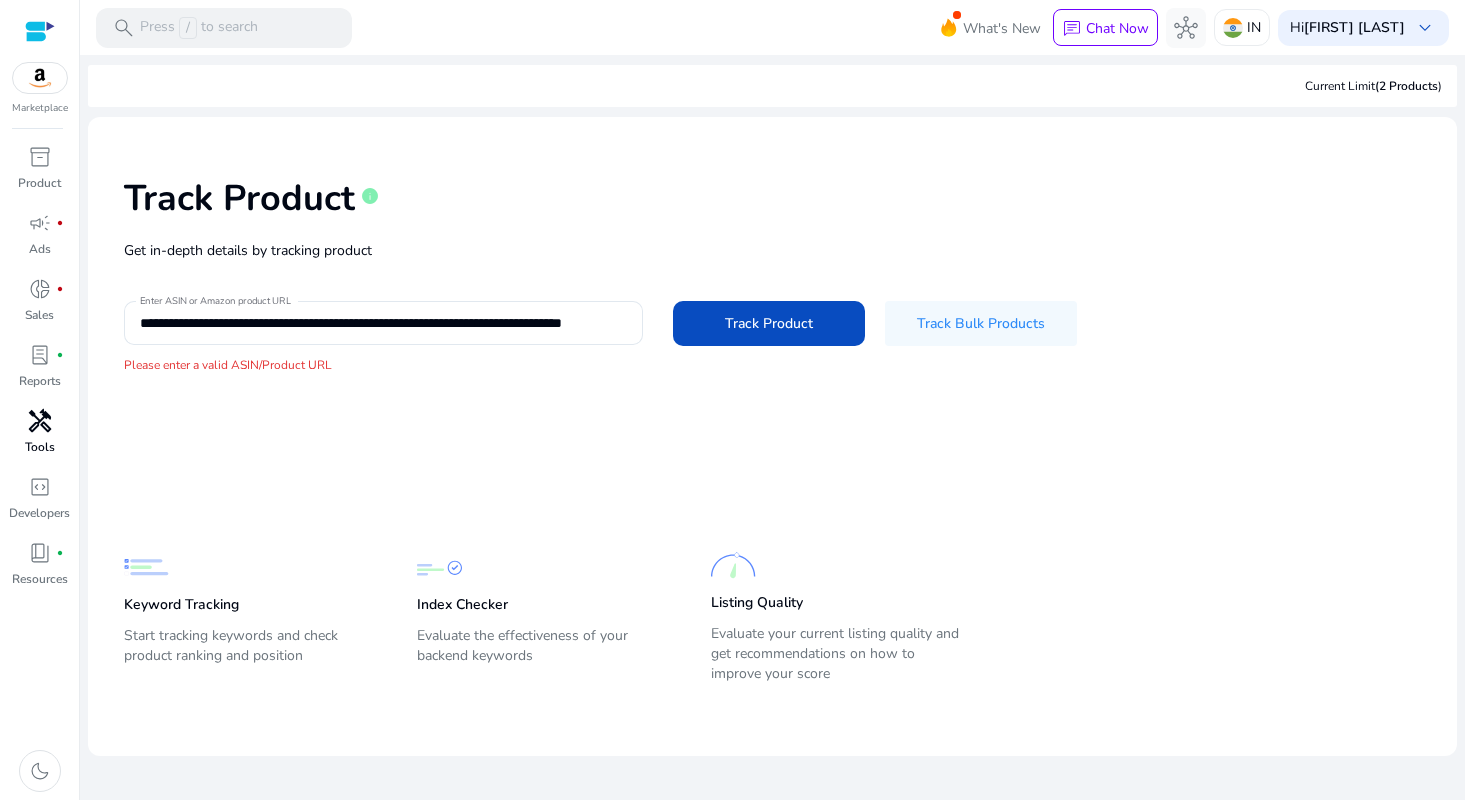 click on "handyman" at bounding box center [40, 421] 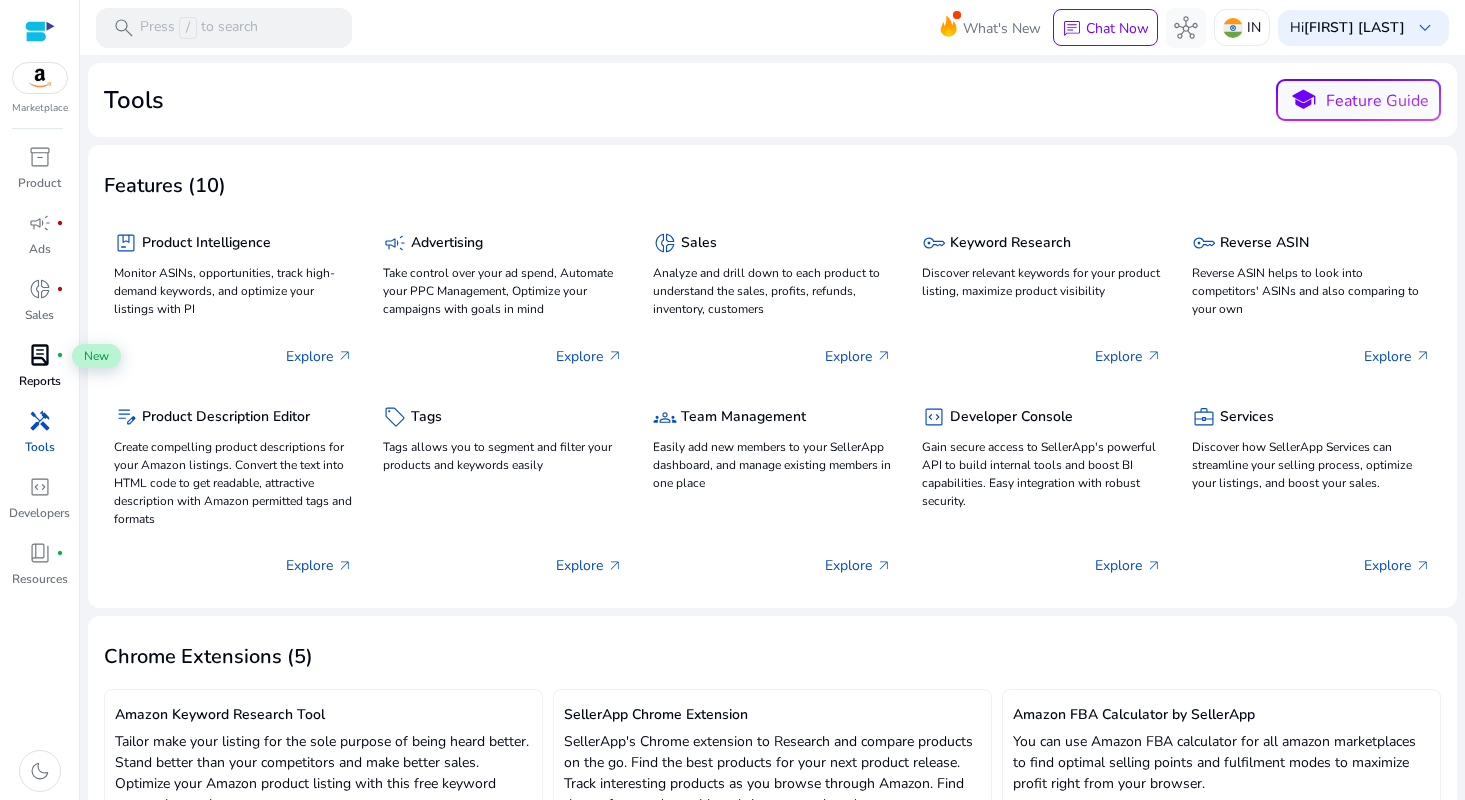 click on "lab_profile" at bounding box center (40, 355) 